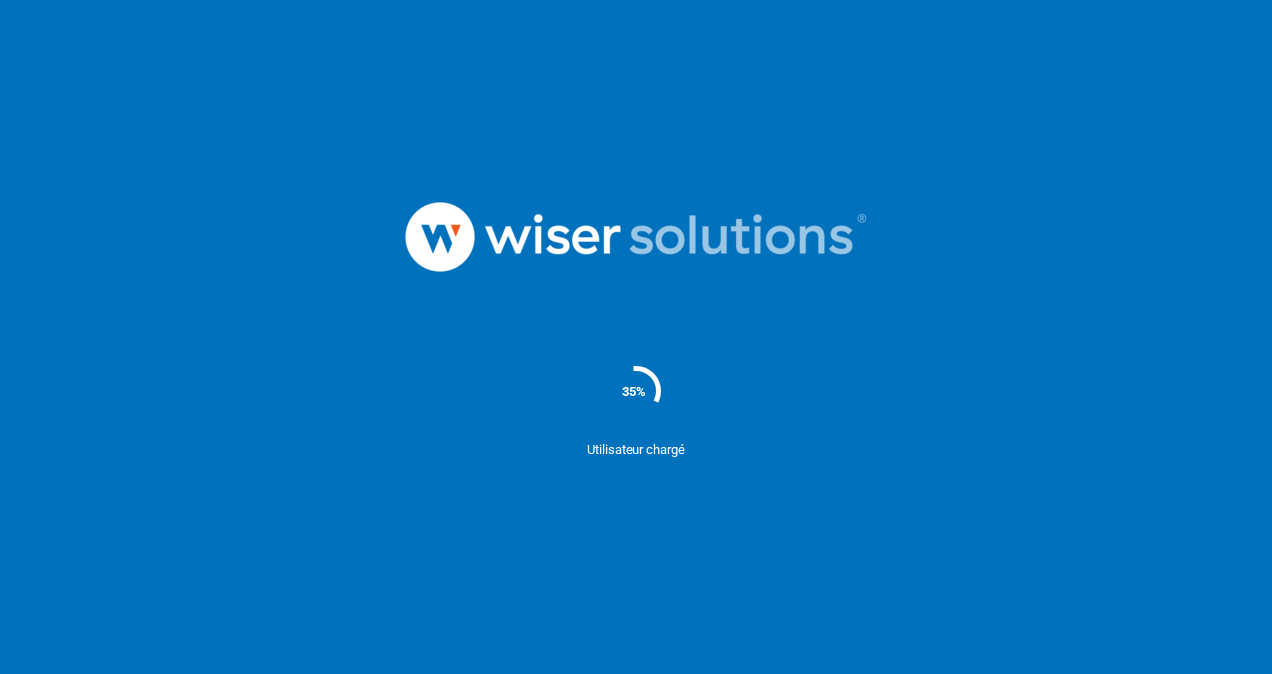 scroll, scrollTop: 0, scrollLeft: 0, axis: both 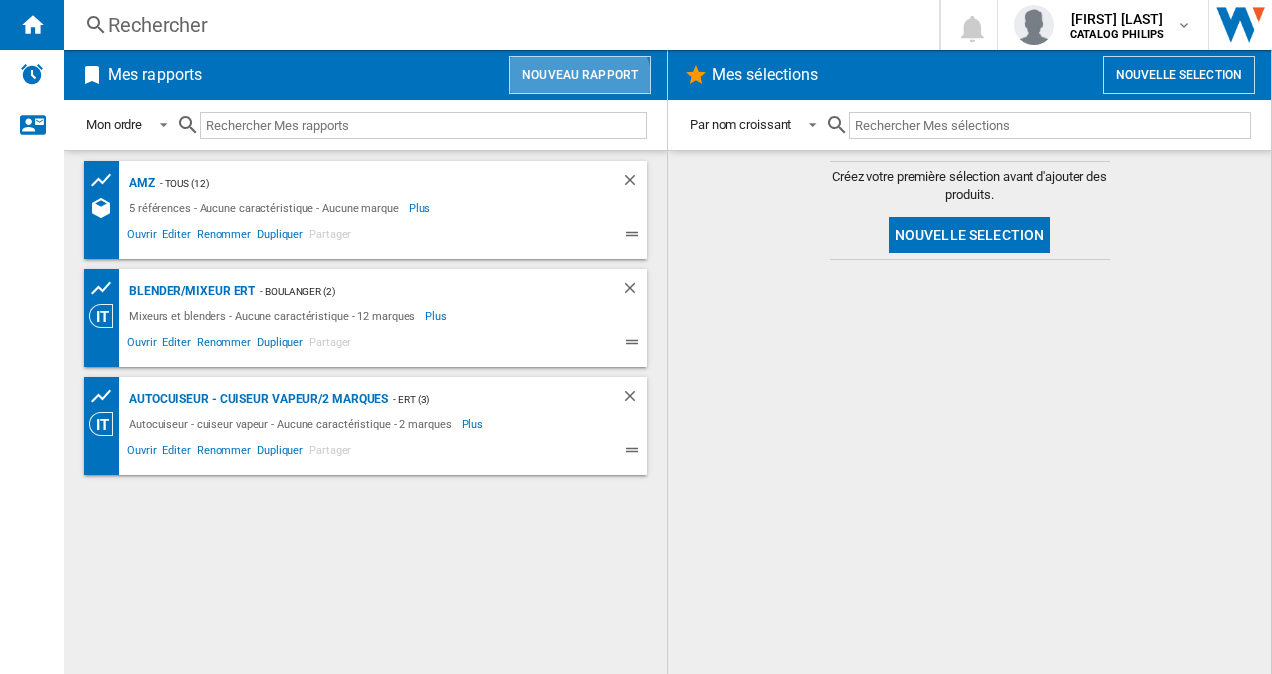 click on "Nouveau rapport" at bounding box center (580, 75) 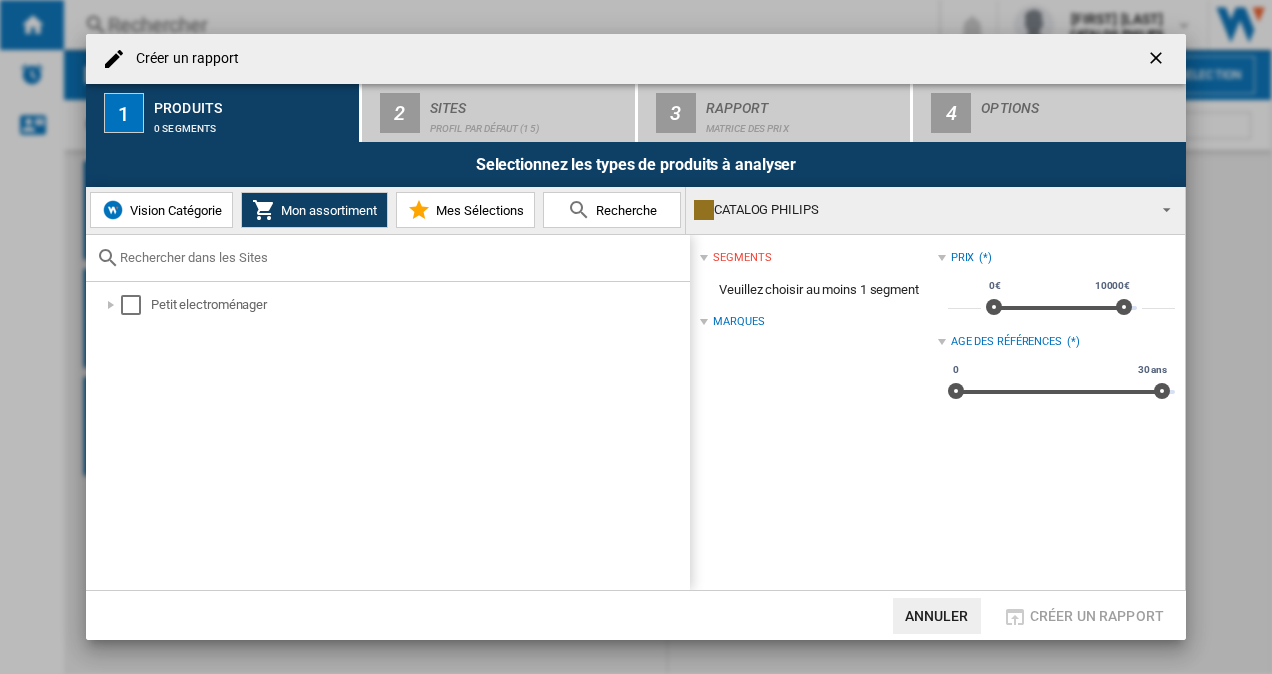 click on "Recherche" at bounding box center [624, 210] 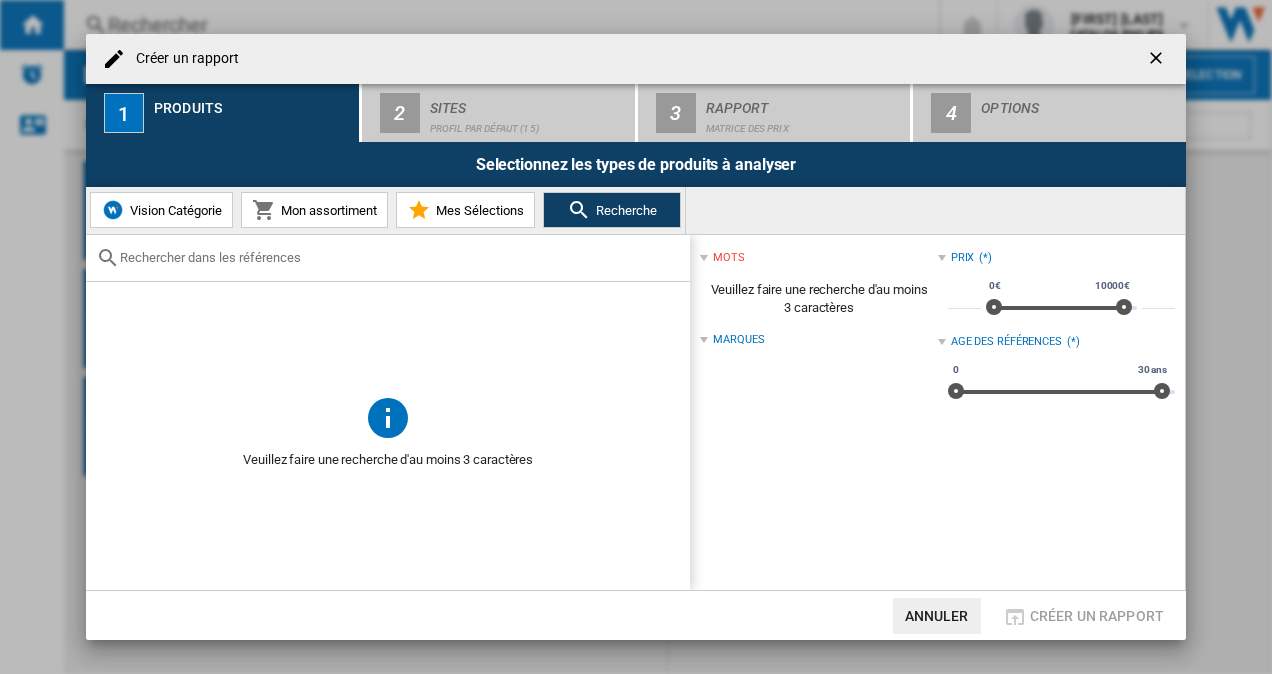 click at bounding box center [400, 257] 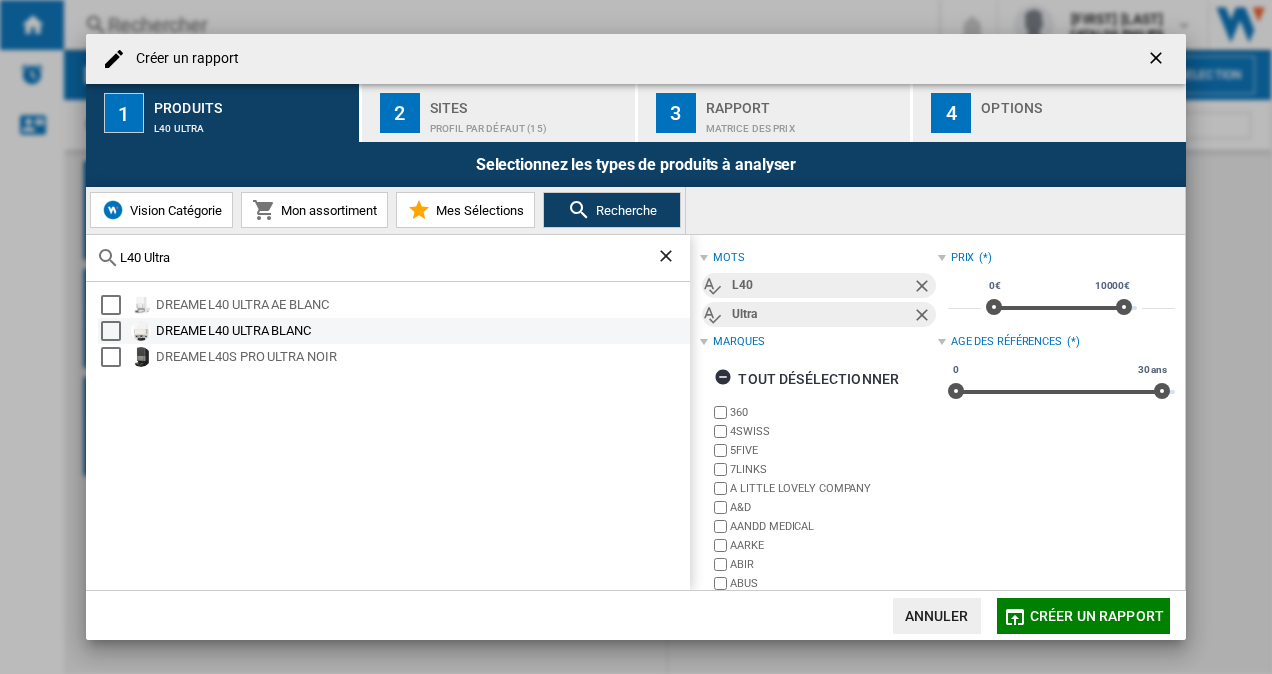 type on "L40 Ultra" 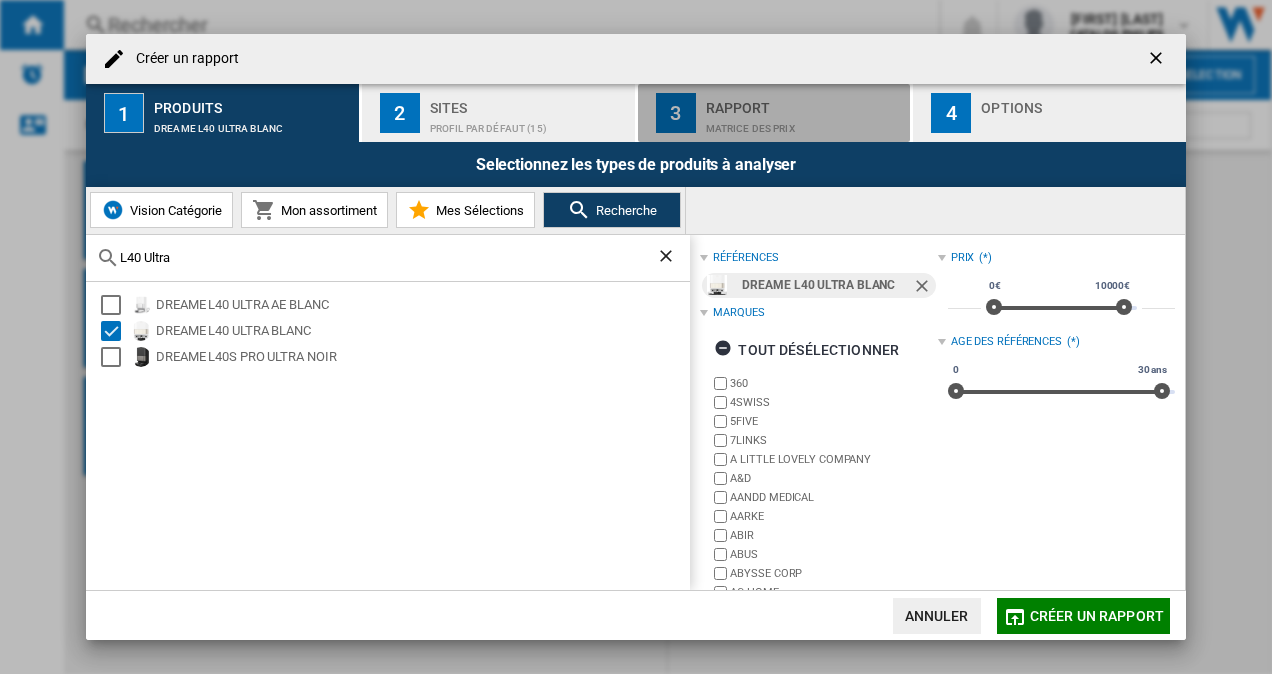 click on "Matrice des prix" at bounding box center (804, 123) 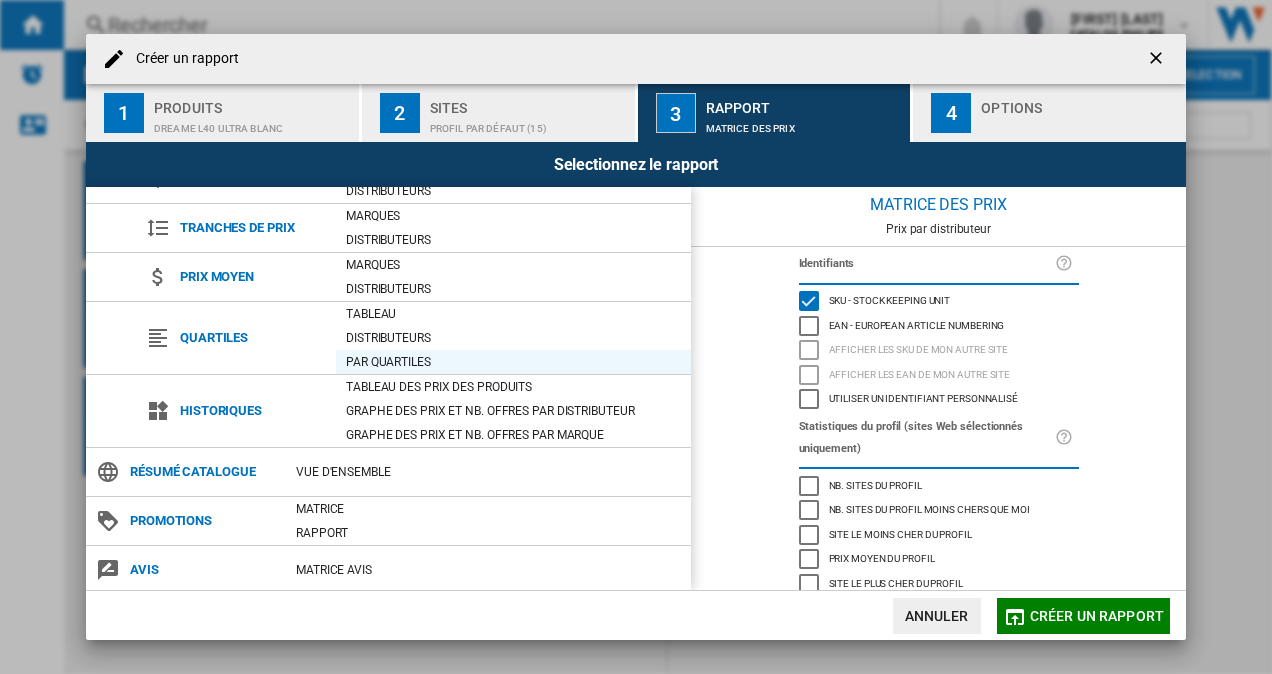 scroll, scrollTop: 131, scrollLeft: 0, axis: vertical 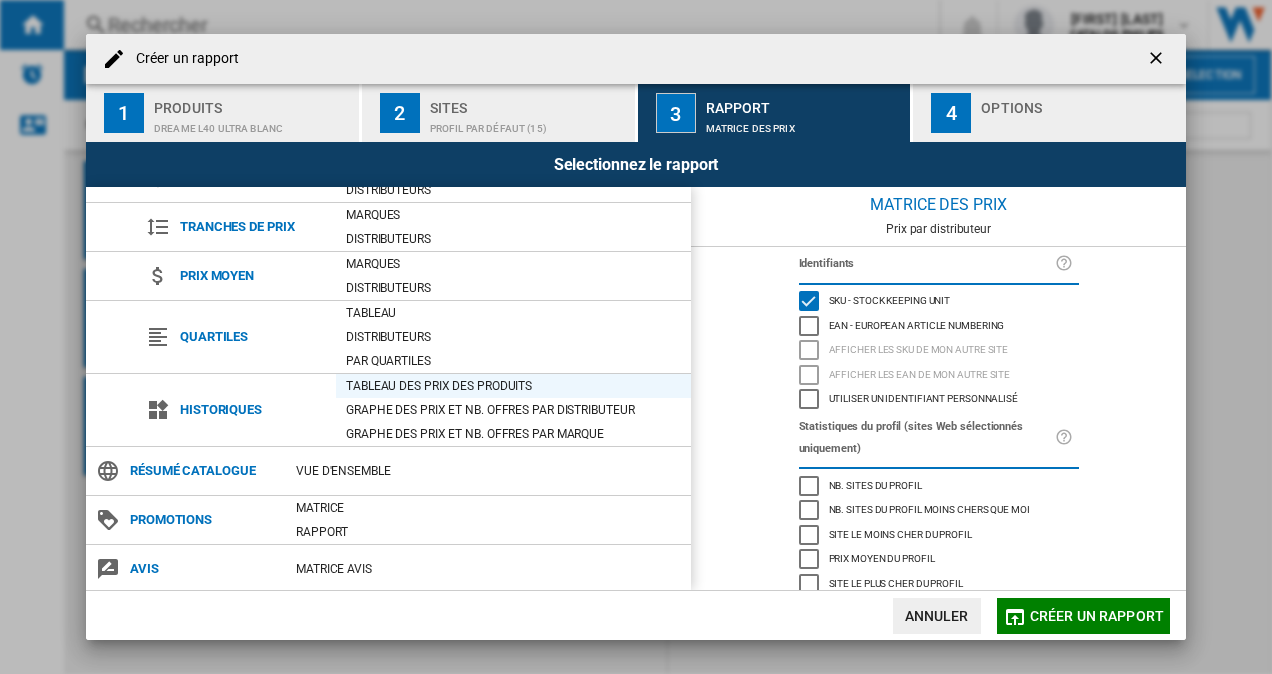 click on "Tableau des prix des produits" at bounding box center [513, 386] 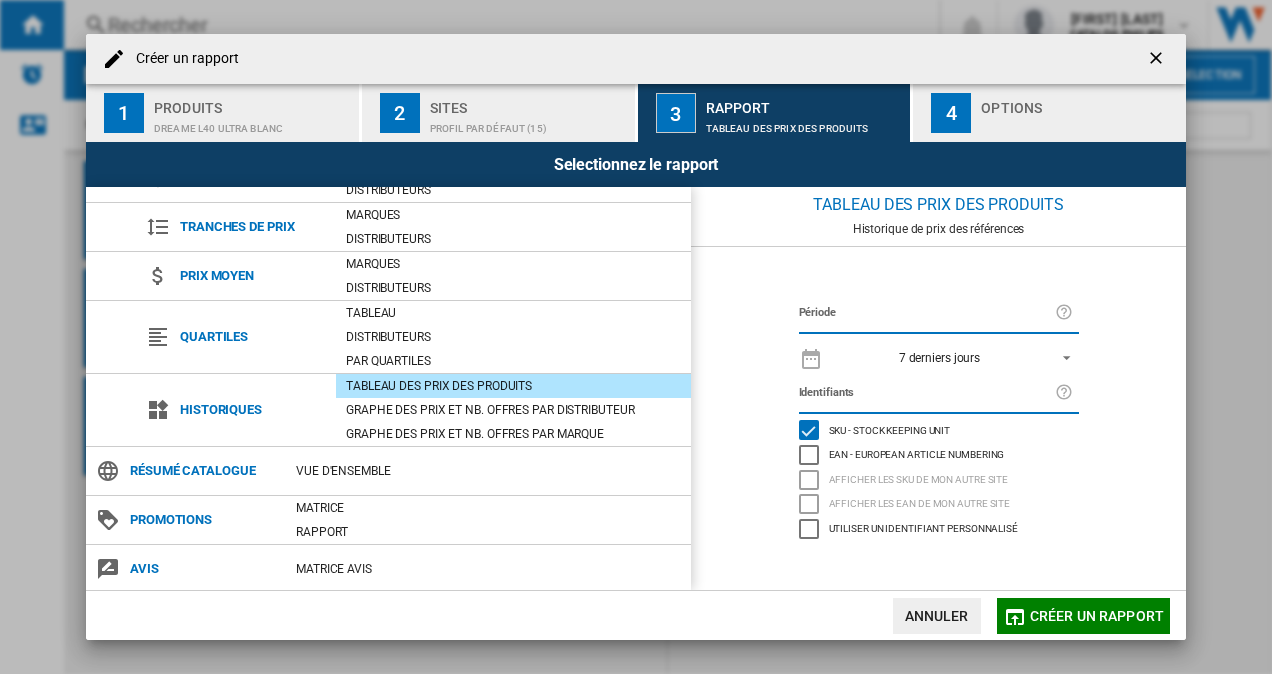 click on "7 derniers jours" at bounding box center (939, 358) 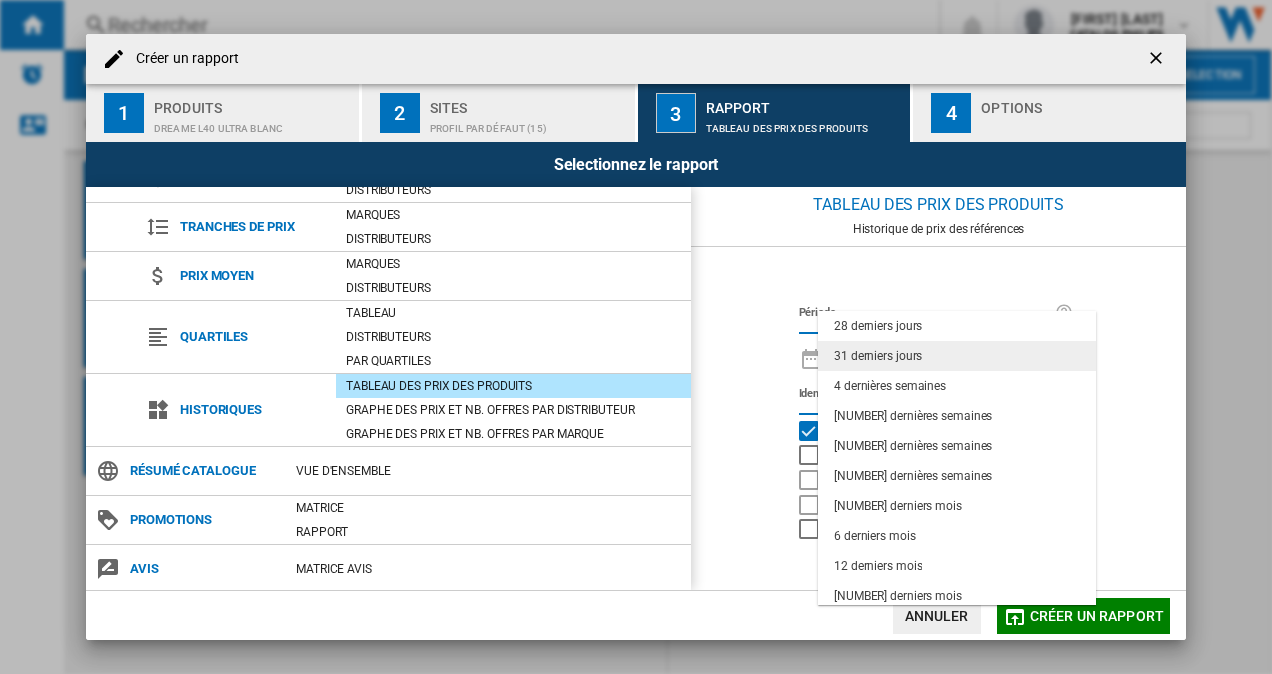 scroll, scrollTop: 126, scrollLeft: 0, axis: vertical 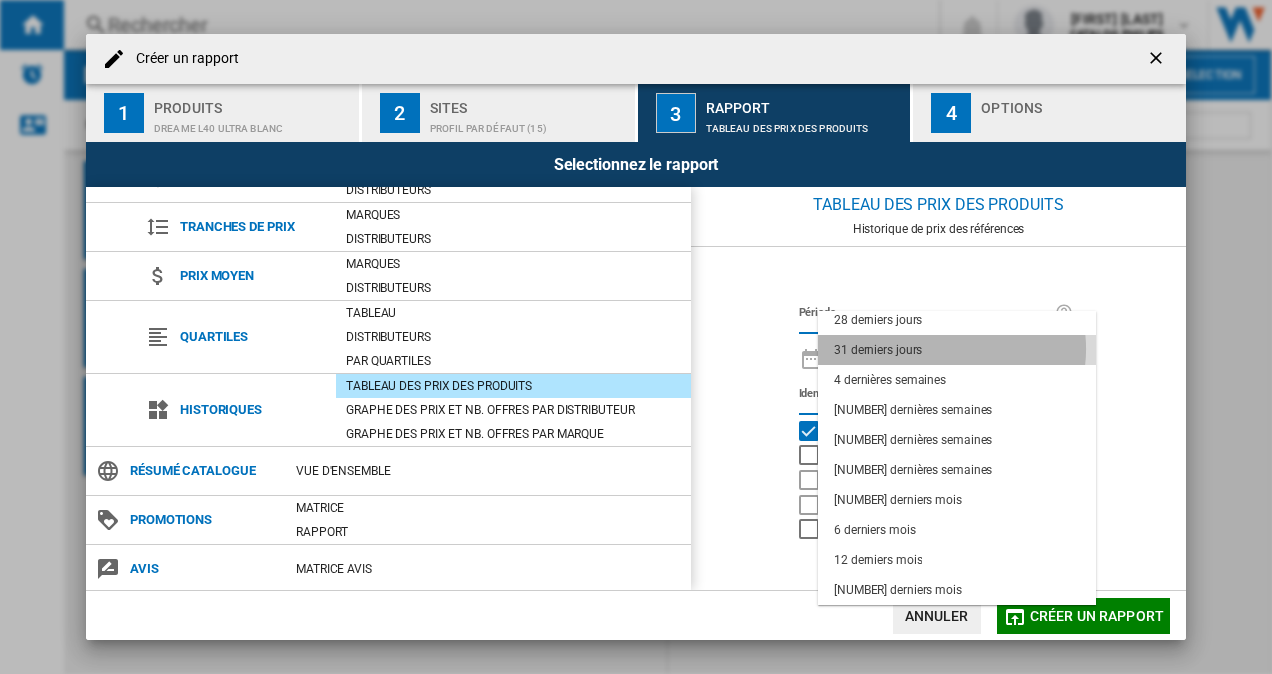 click on "31 derniers jours" at bounding box center (957, 350) 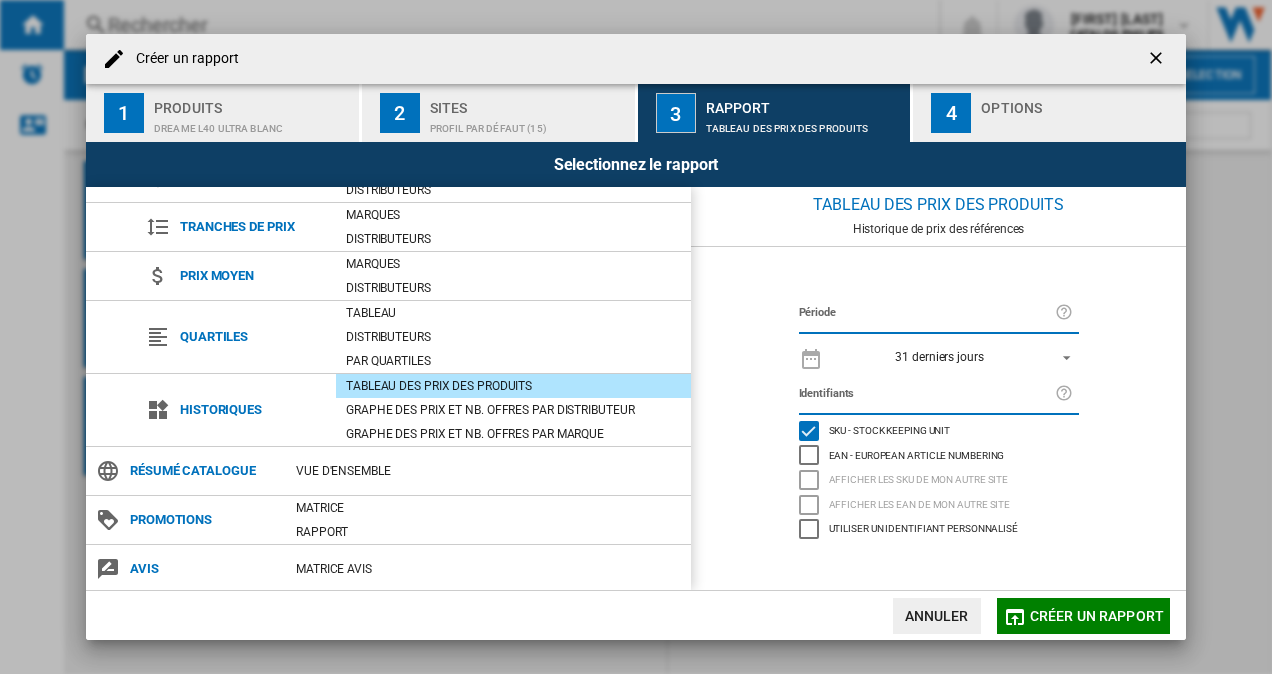 click at bounding box center [811, 357] 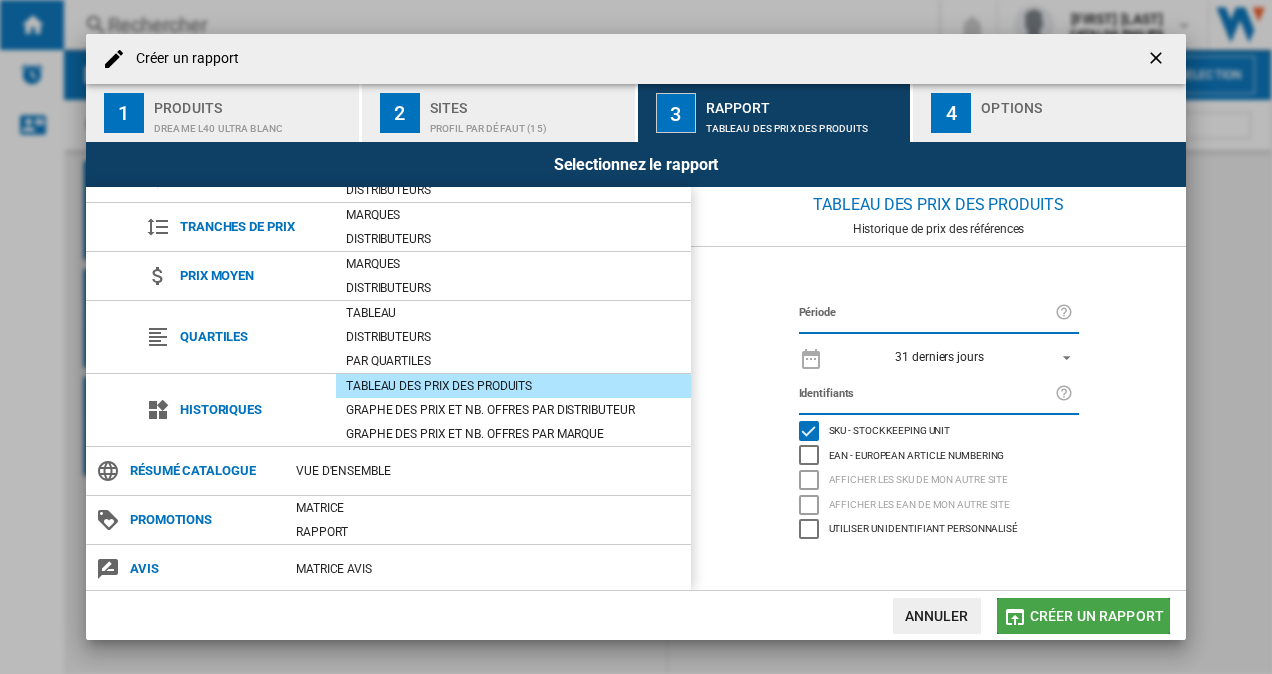 click on "Créer un rapport" 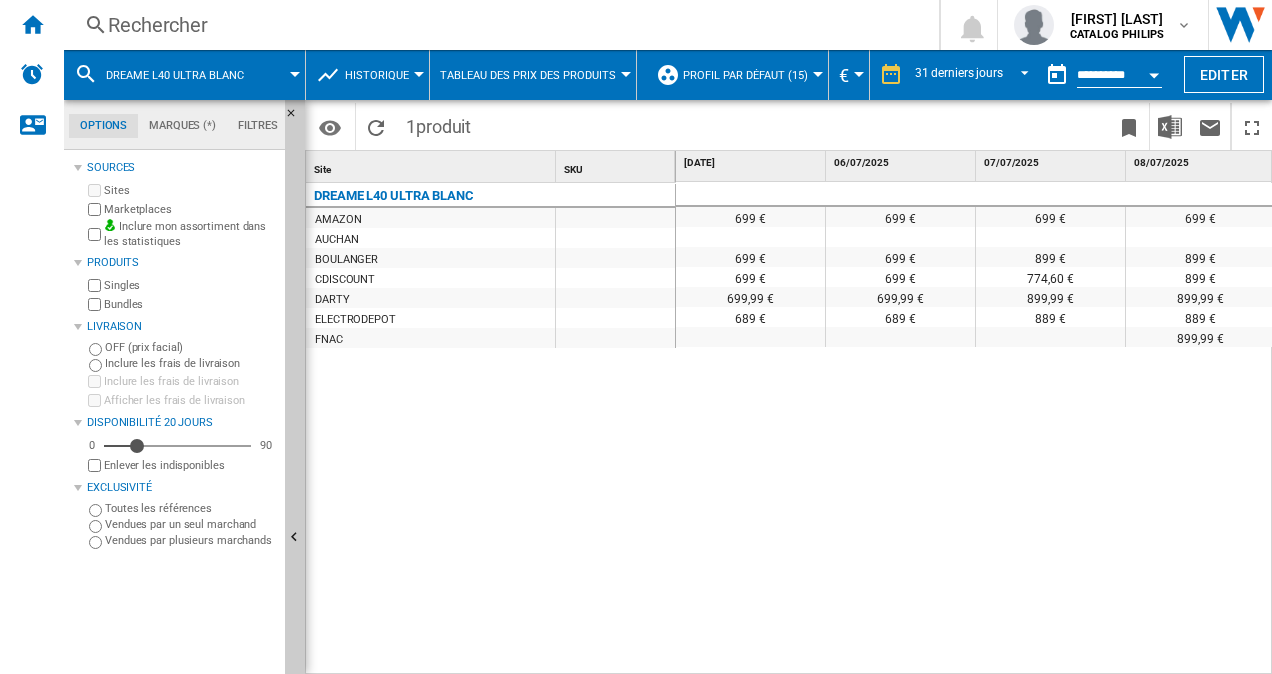 click on "Profil par défaut (15)" at bounding box center (750, 75) 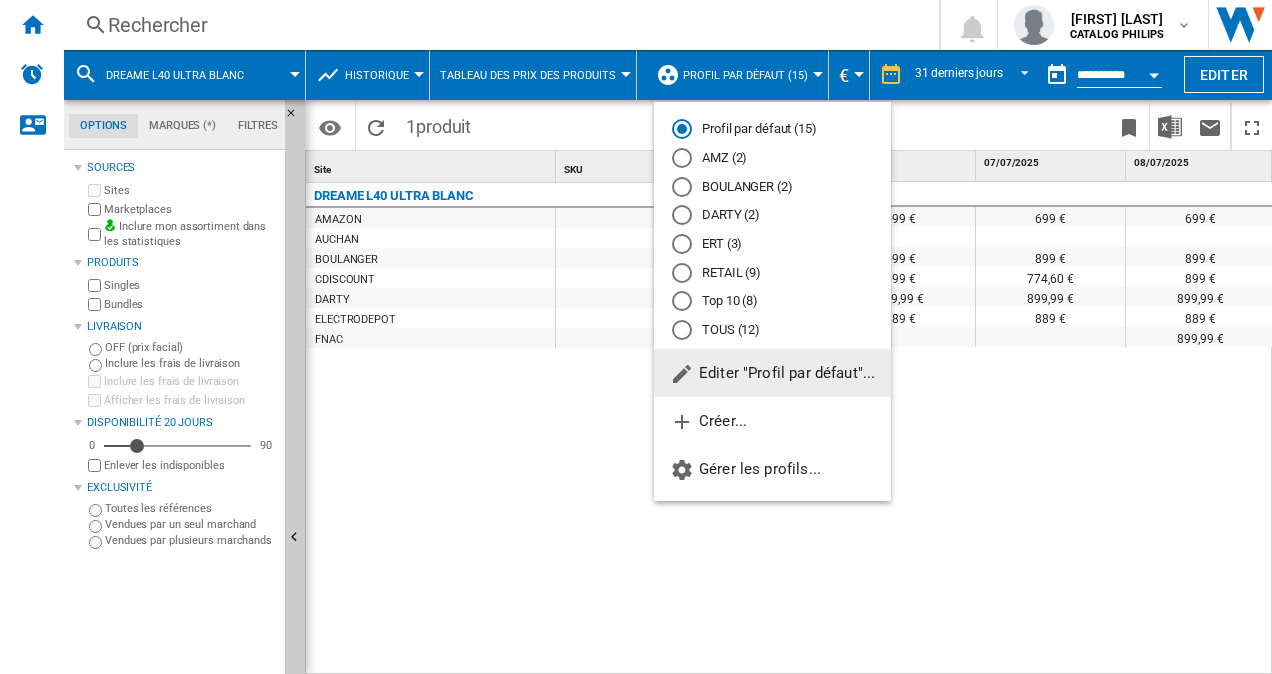 click at bounding box center (636, 337) 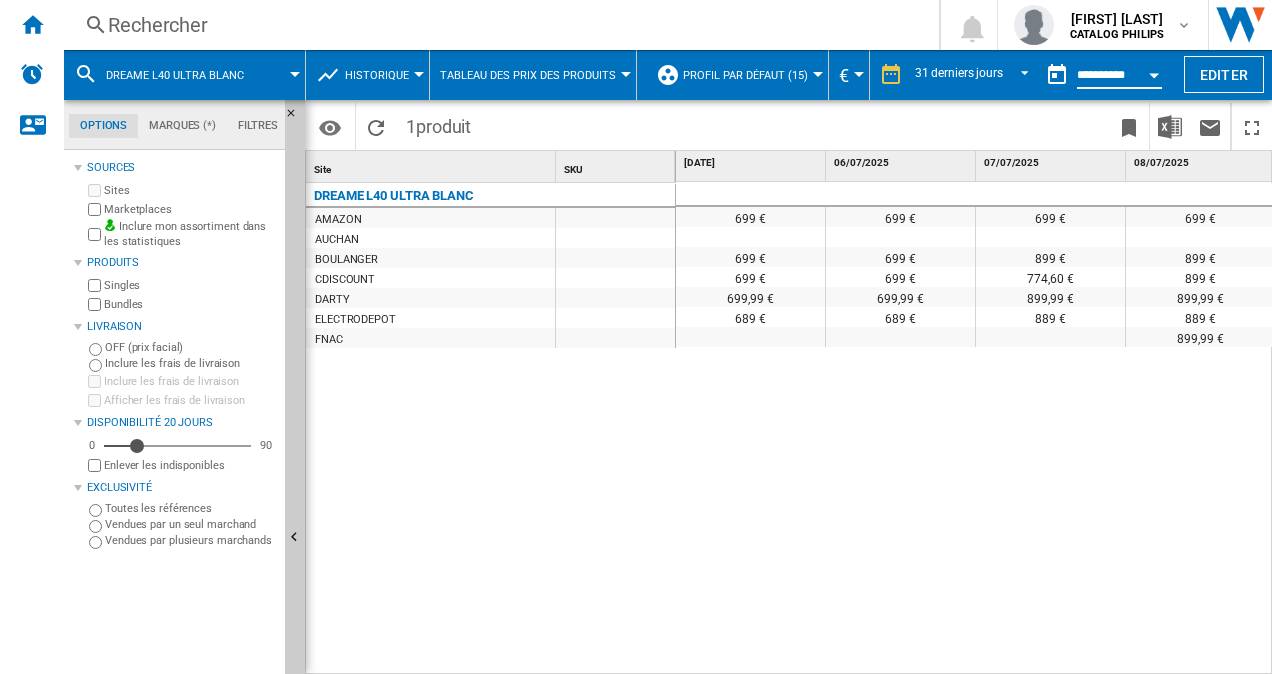 click on "**********" at bounding box center [1119, 78] 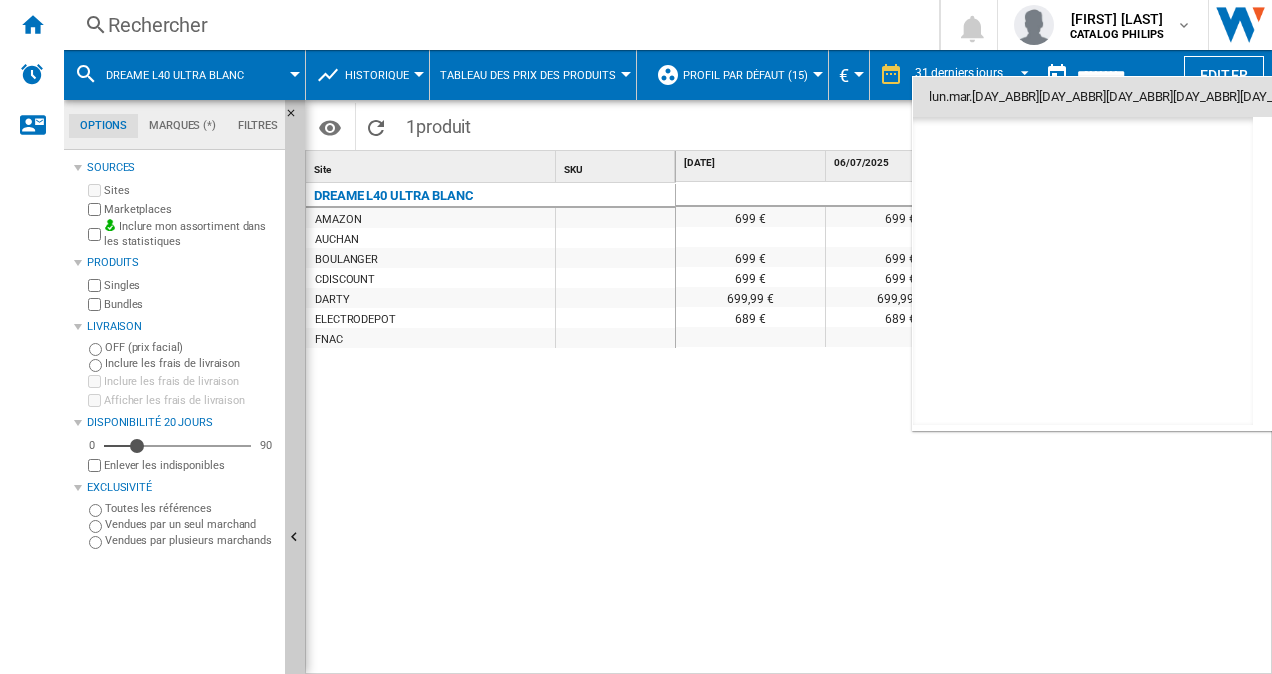scroll, scrollTop: 9540, scrollLeft: 0, axis: vertical 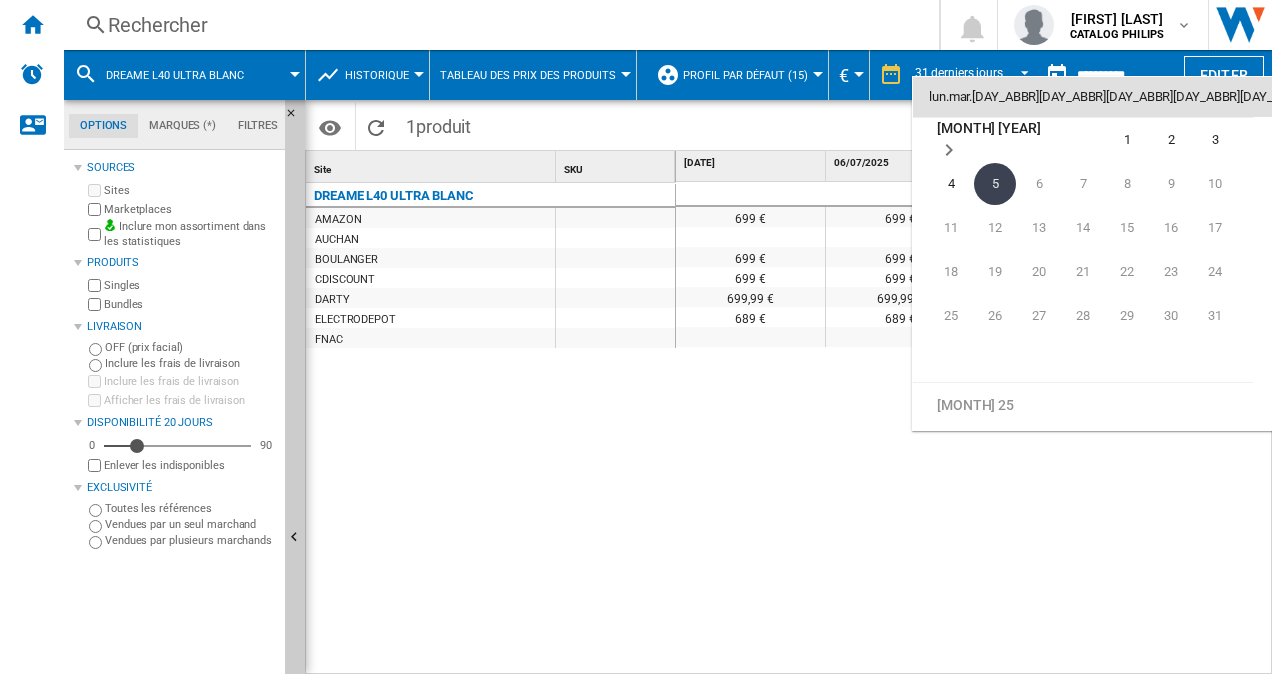click on "[MONTH] [YEAR]" at bounding box center [989, 128] 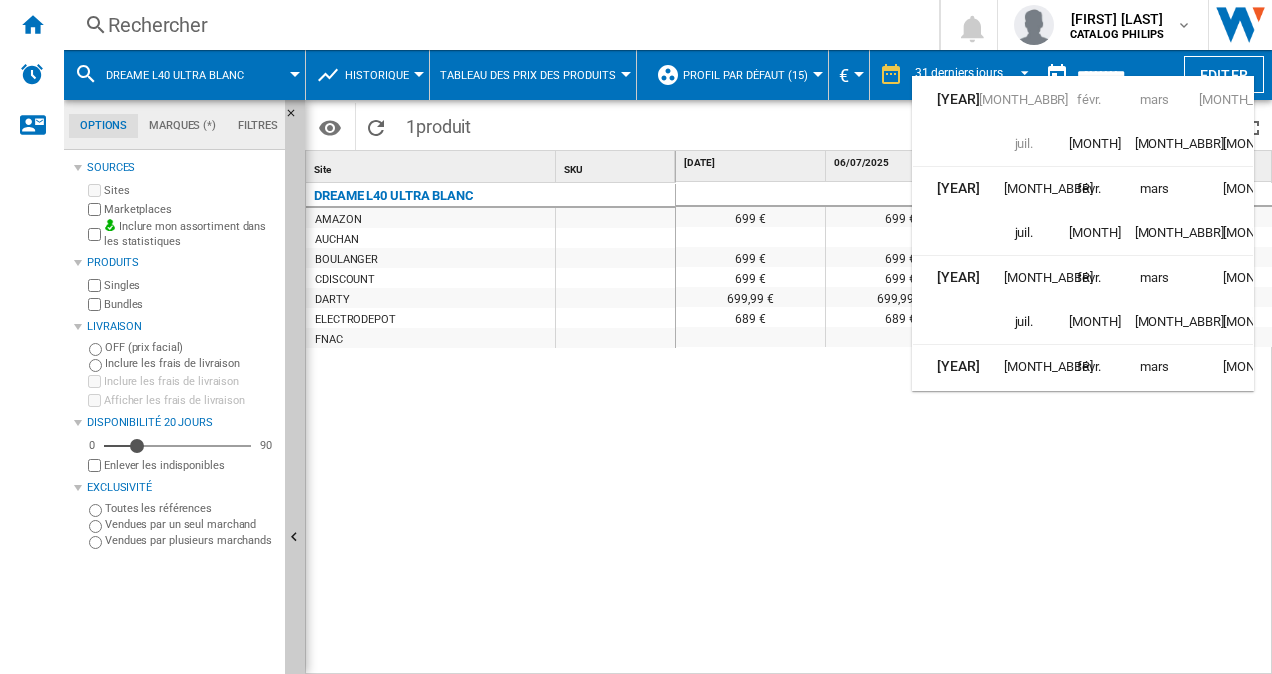 scroll, scrollTop: 47, scrollLeft: 0, axis: vertical 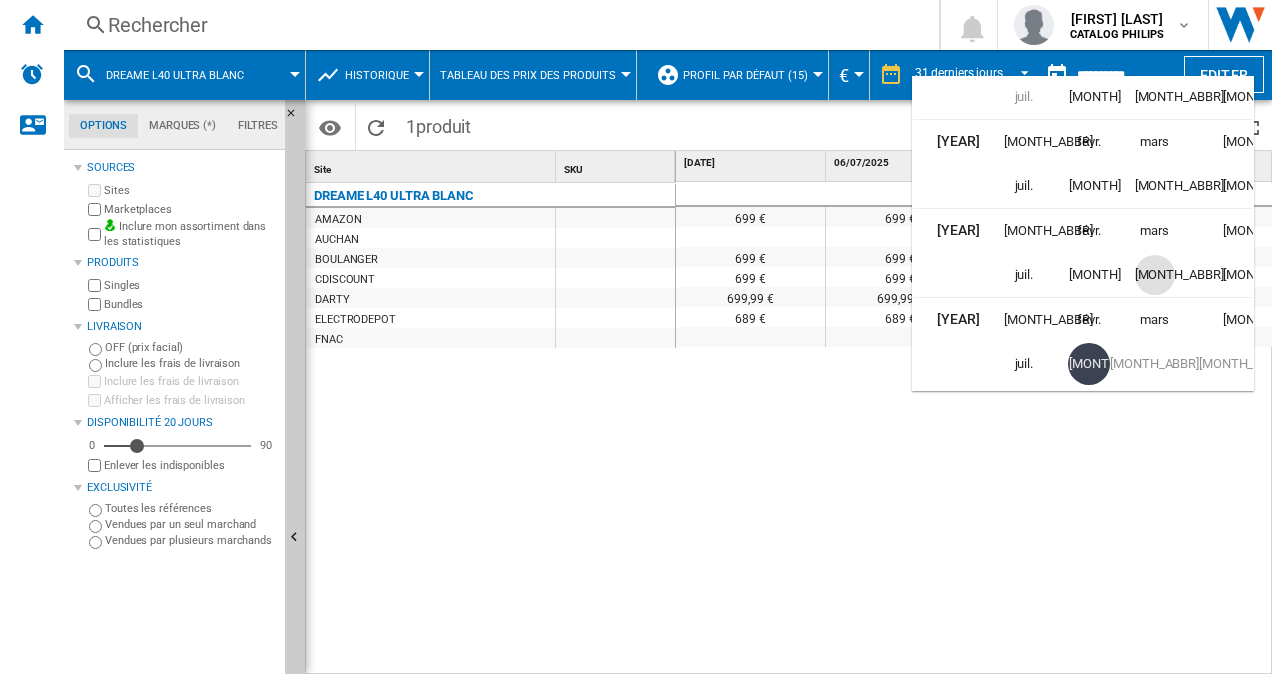 click on "[MONTH_ABBR]" at bounding box center (1155, 275) 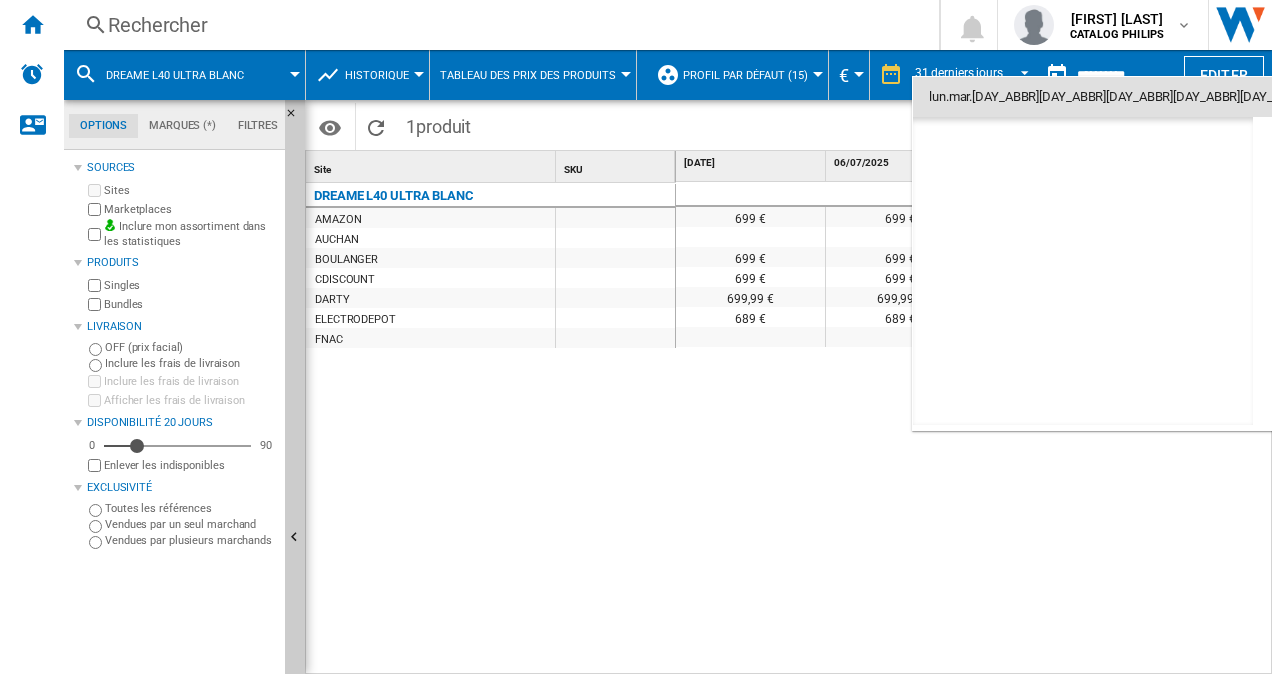 scroll, scrollTop: 6624, scrollLeft: 0, axis: vertical 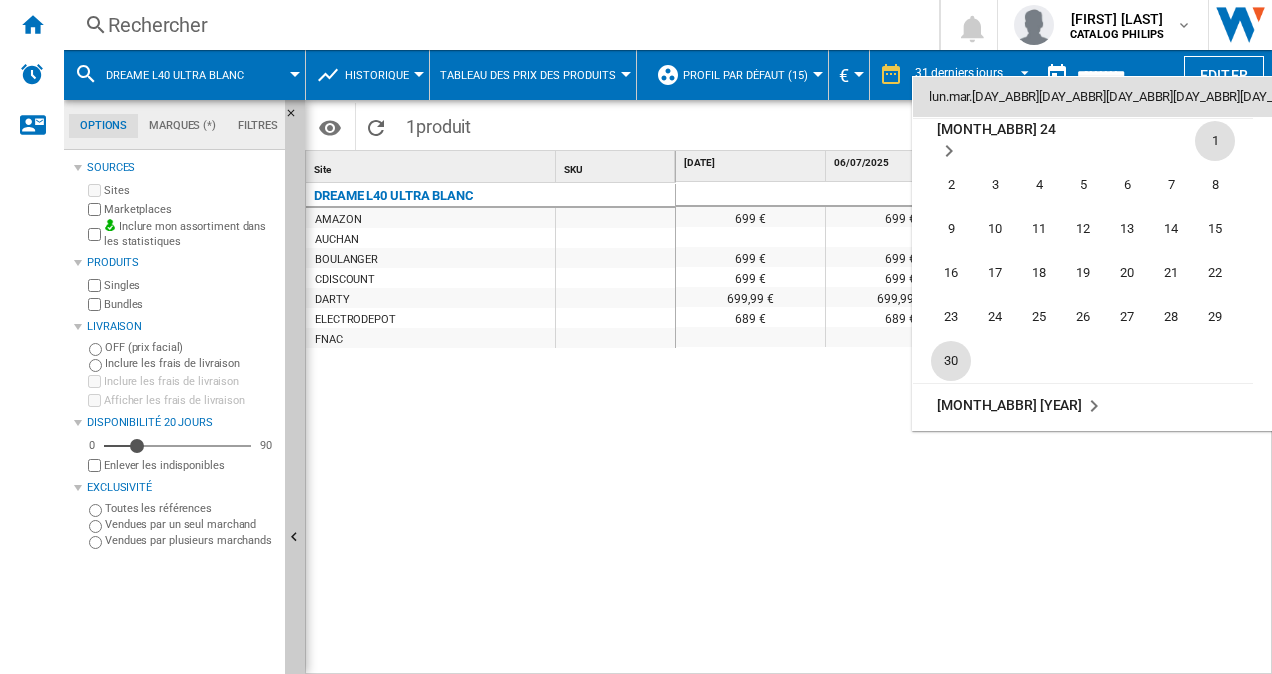 click on "30" at bounding box center (951, 361) 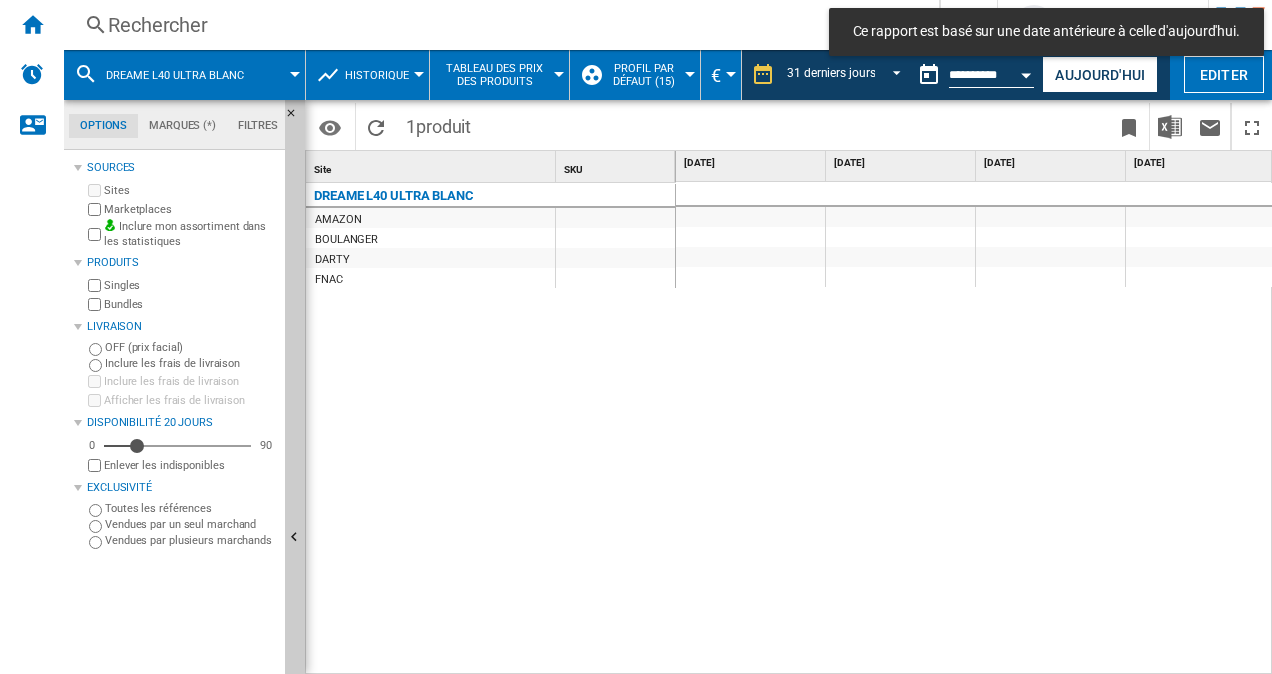 scroll, scrollTop: 0, scrollLeft: 321, axis: horizontal 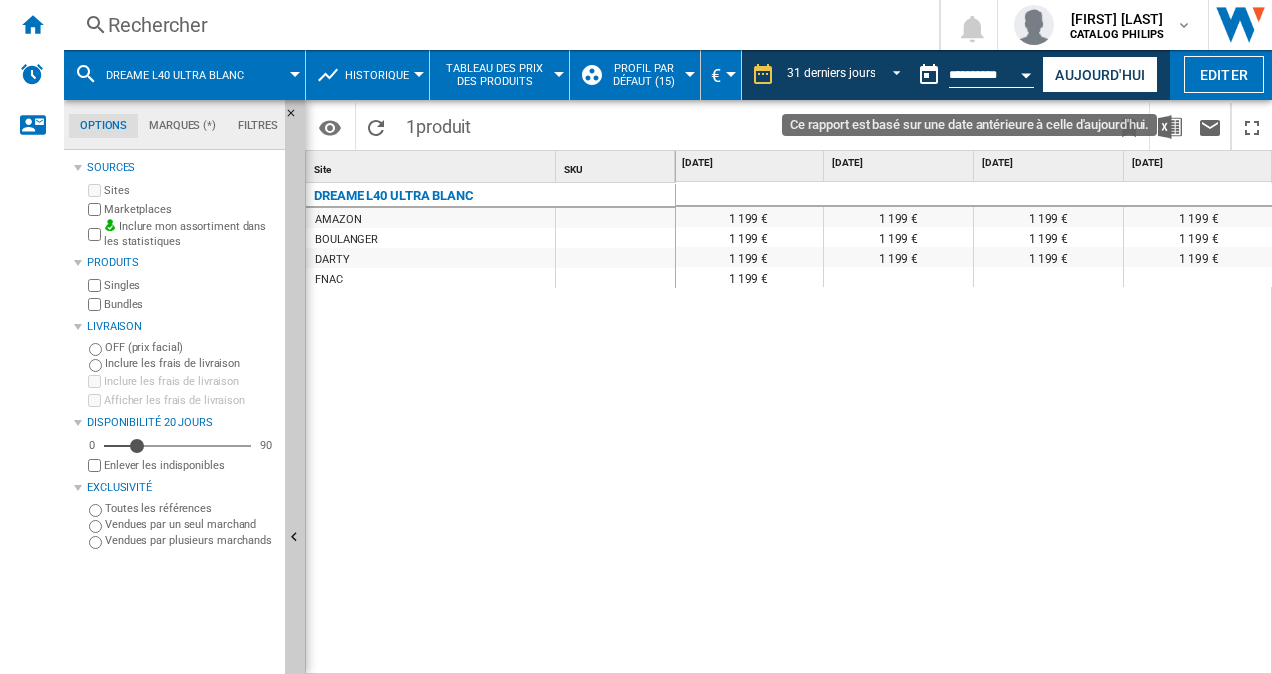 click at bounding box center [1027, 72] 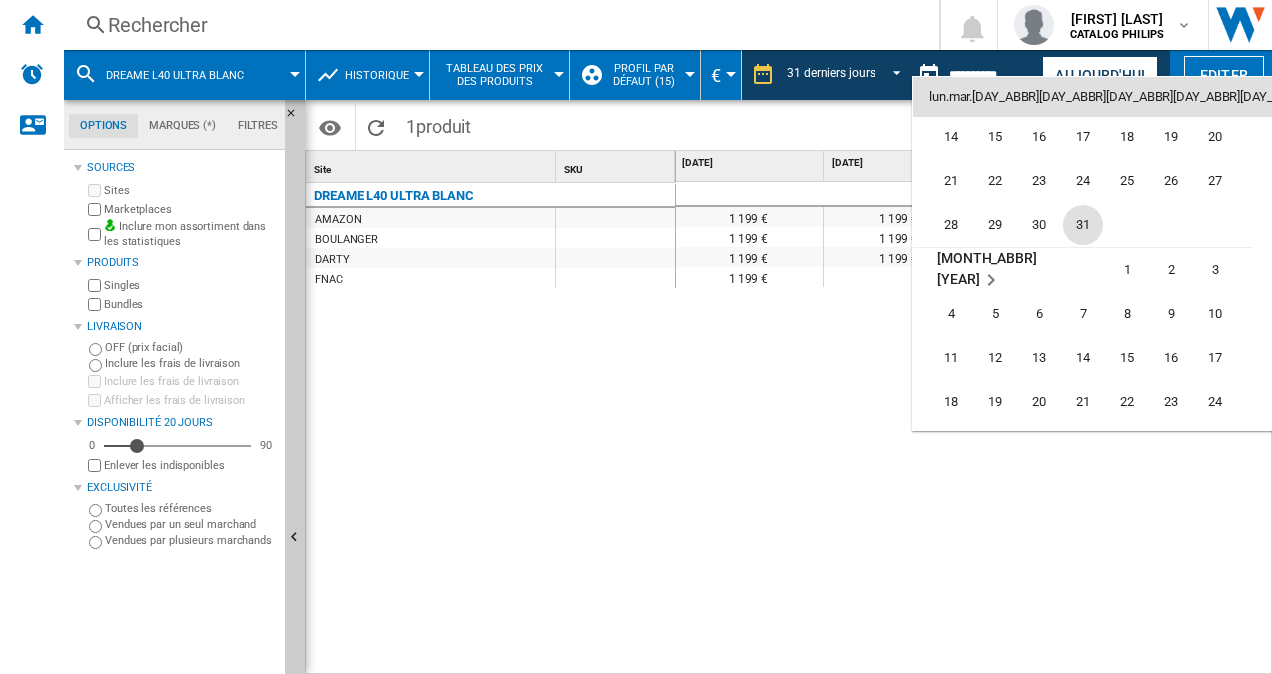 click on "31" at bounding box center [1083, 225] 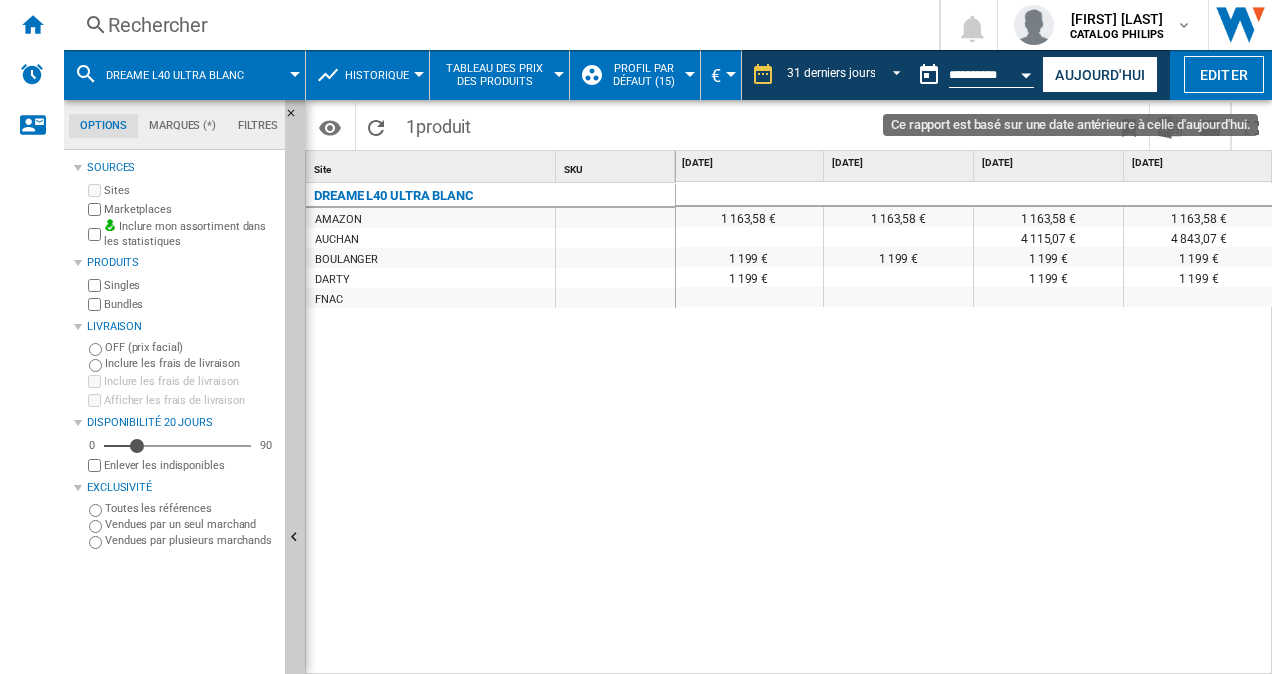 click at bounding box center (1027, 75) 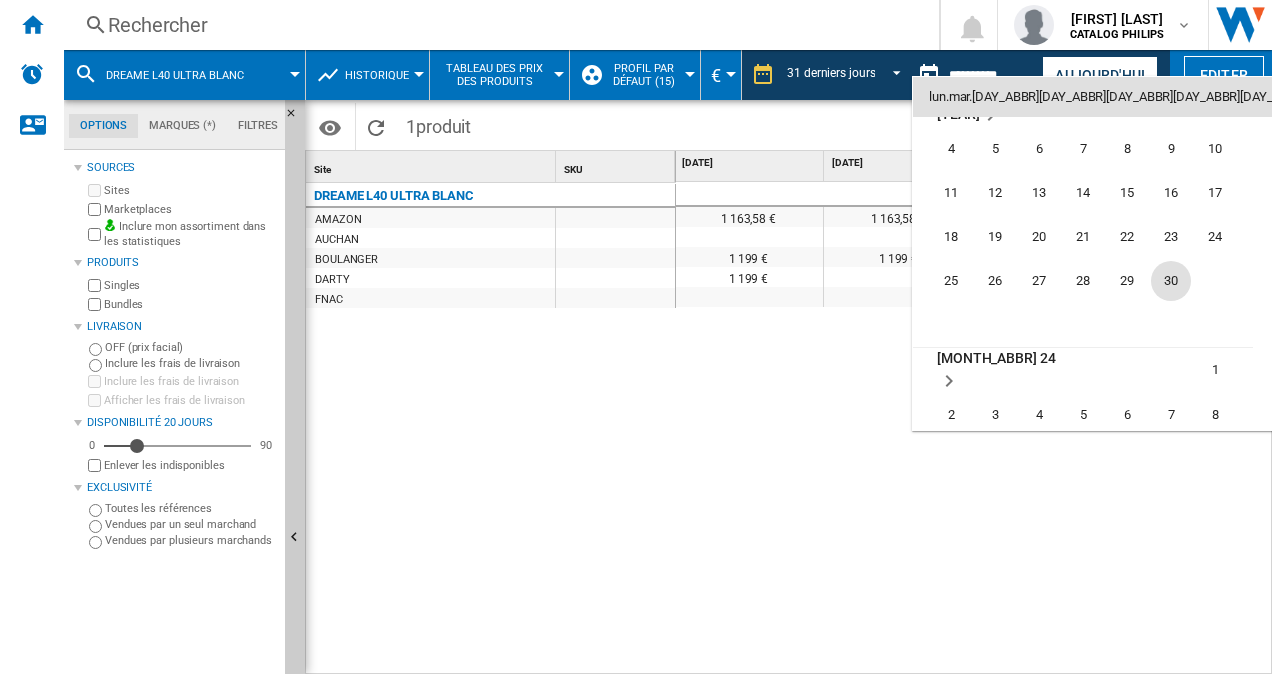 click on "30" at bounding box center (1171, 281) 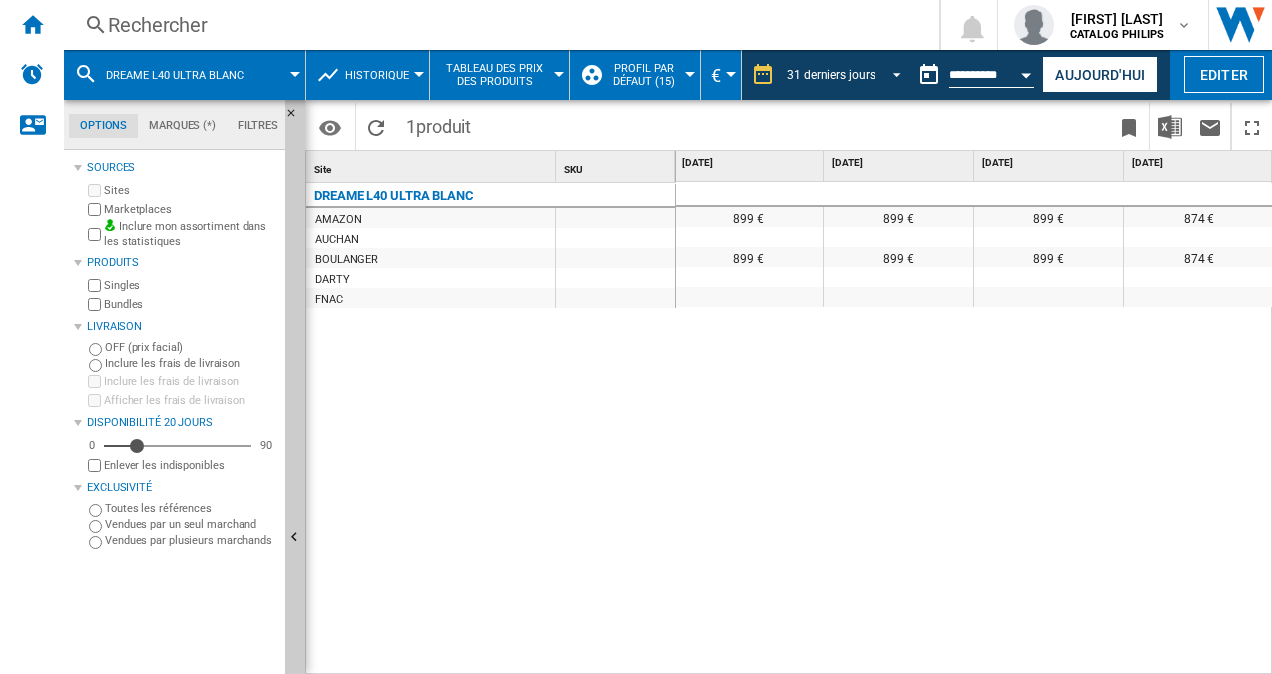 click at bounding box center (891, 73) 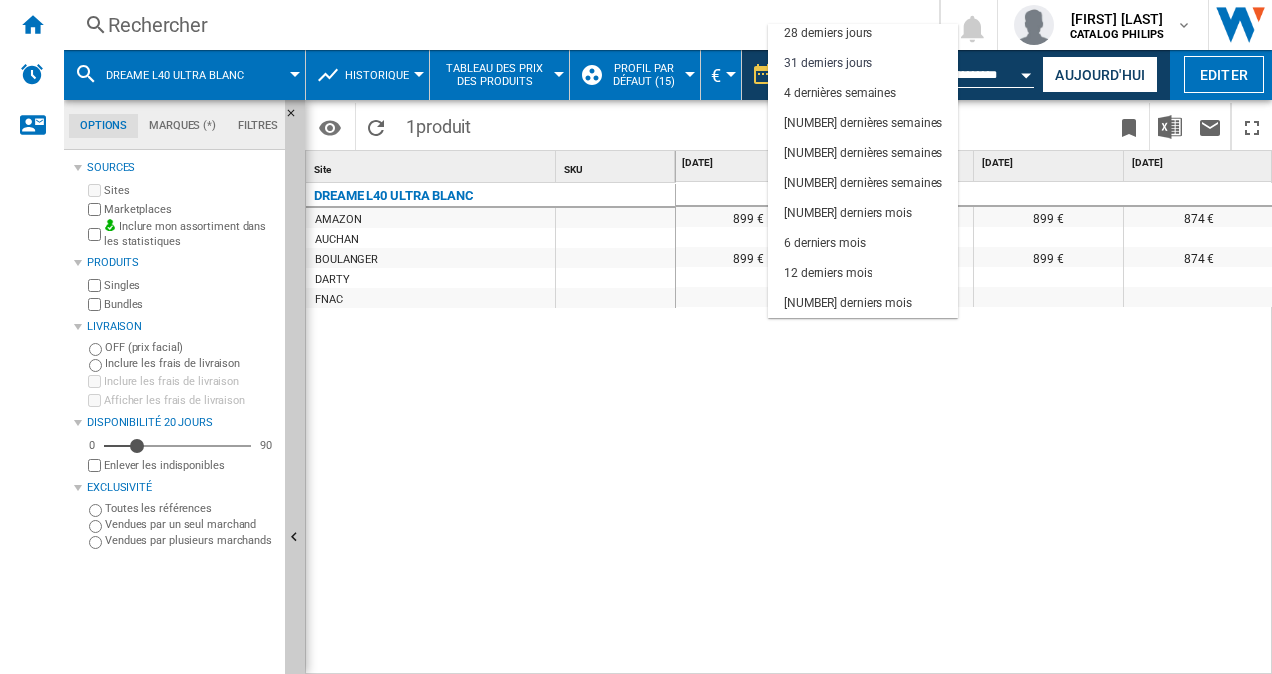 drag, startPoint x: 1124, startPoint y: 375, endPoint x: 1096, endPoint y: 251, distance: 127.12199 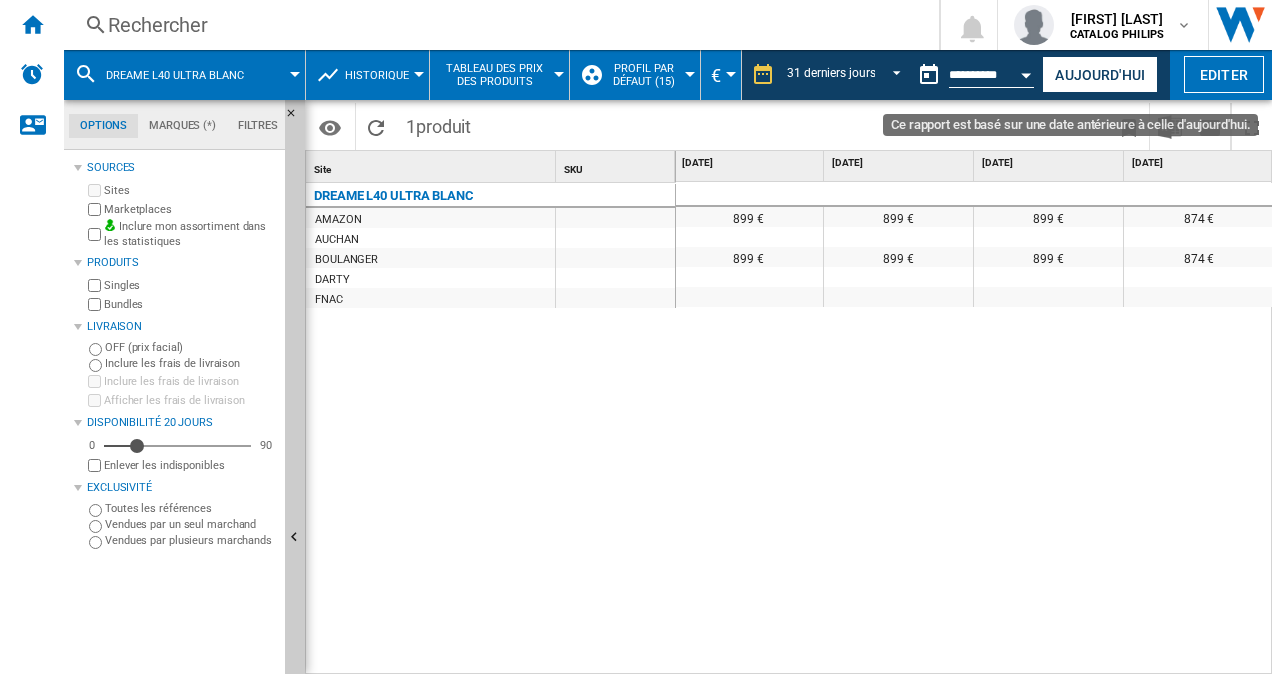click at bounding box center (1027, 72) 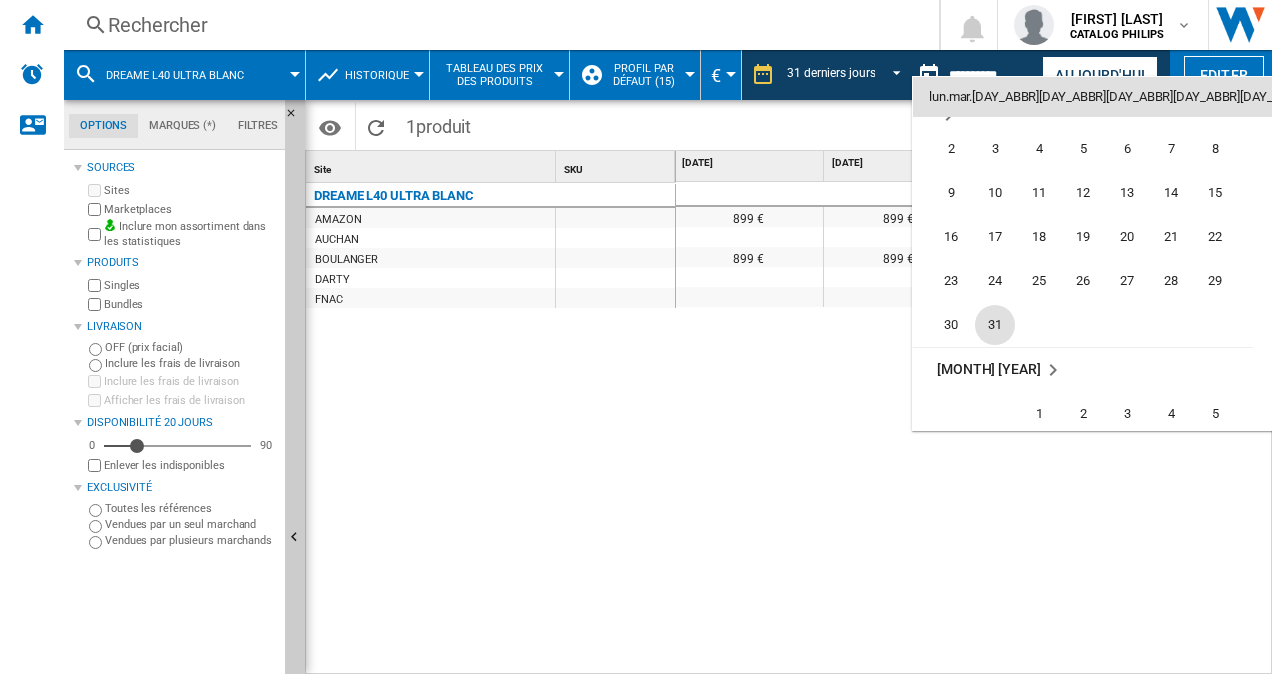 click on "31" at bounding box center (995, 325) 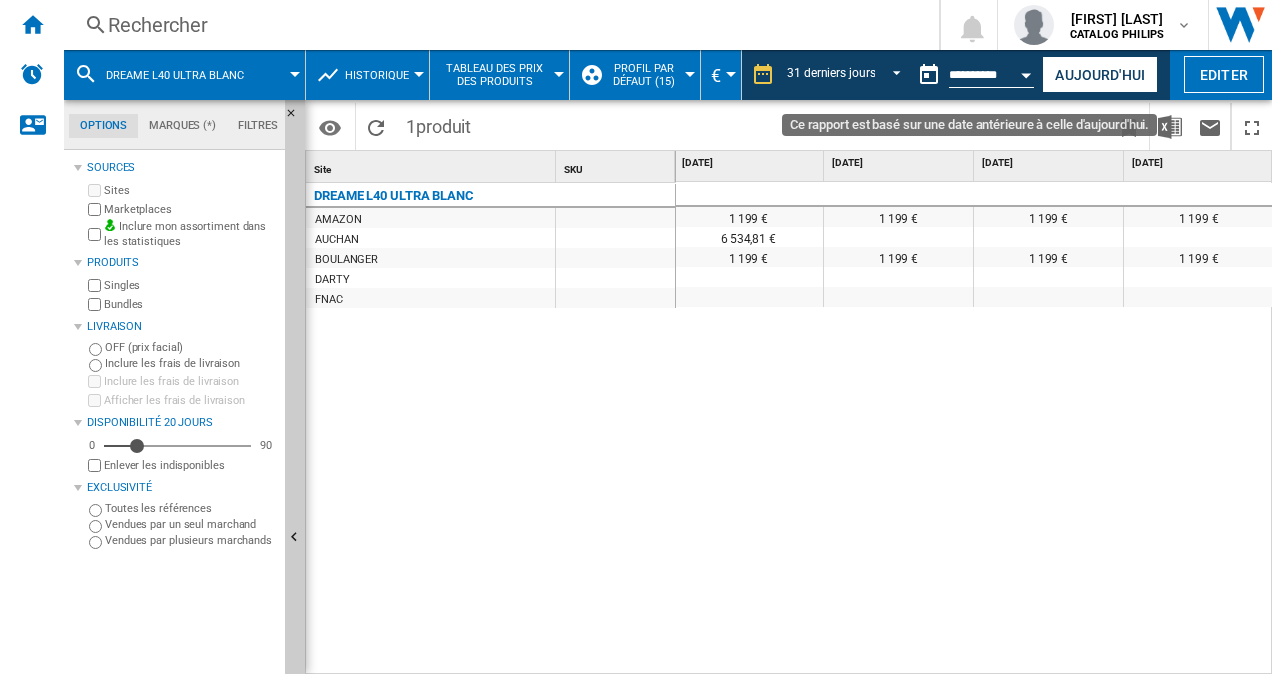 click at bounding box center [1027, 72] 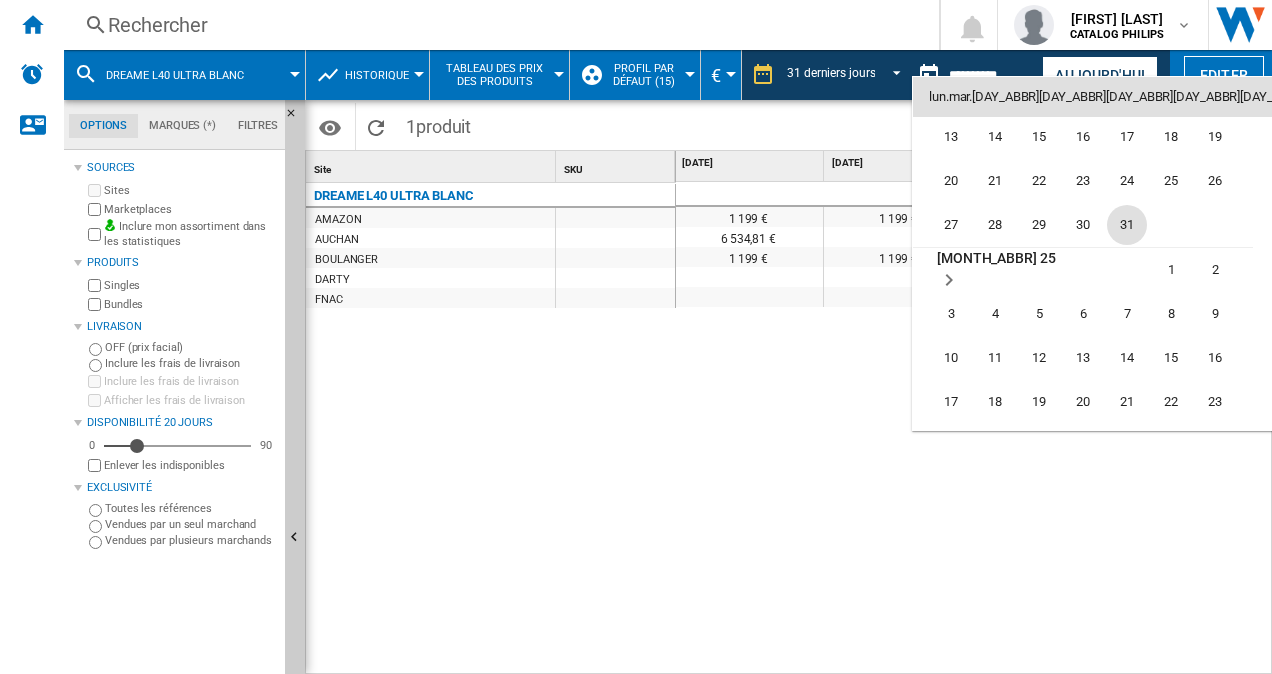 click on "31" at bounding box center [1127, 225] 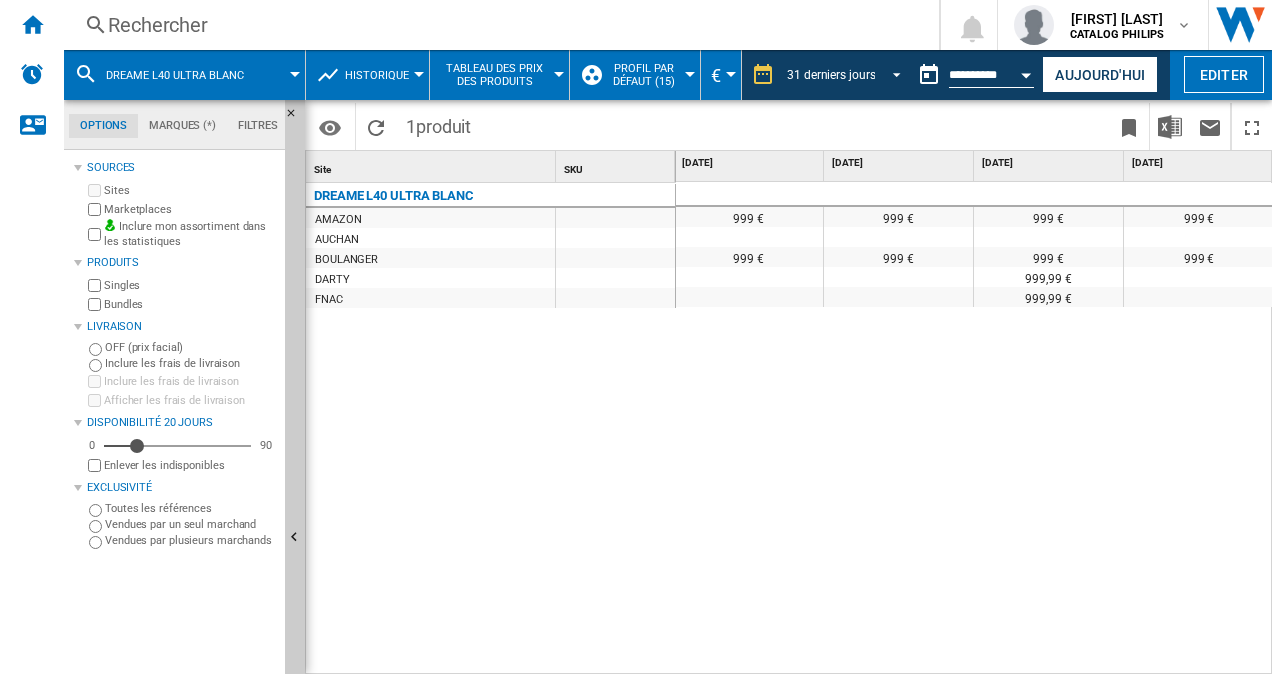 click on "31 derniers jours" at bounding box center [847, 75] 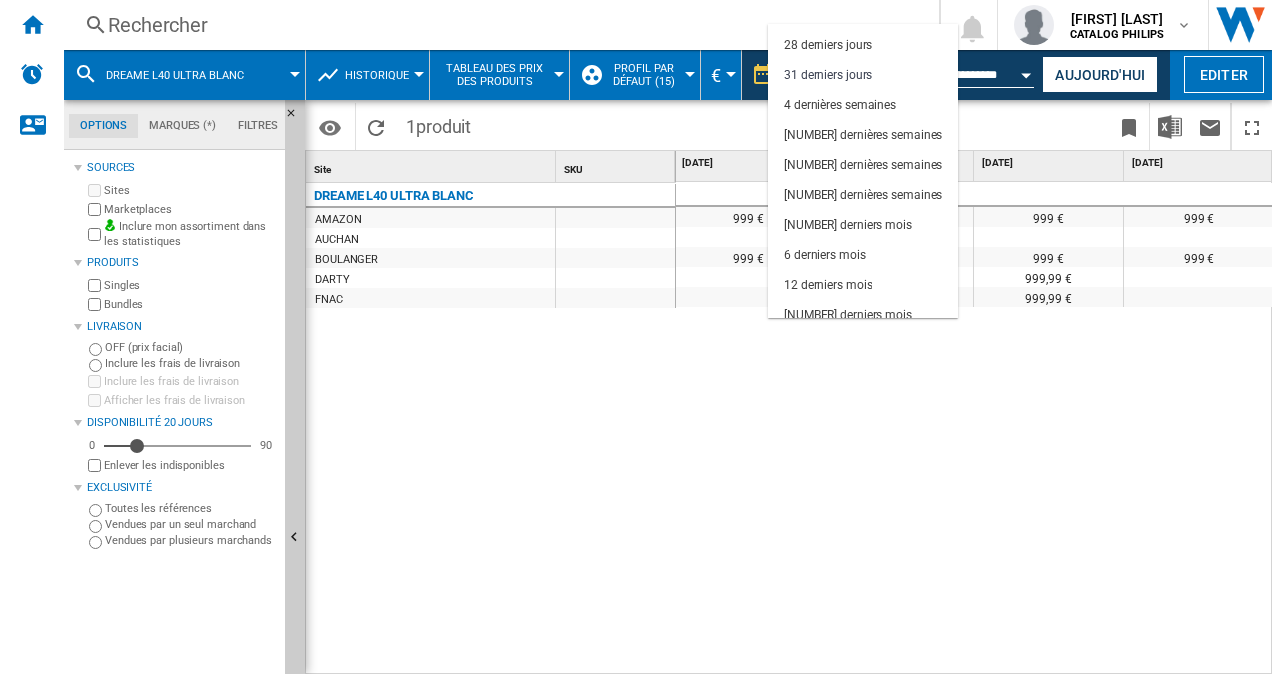 click at bounding box center (636, 337) 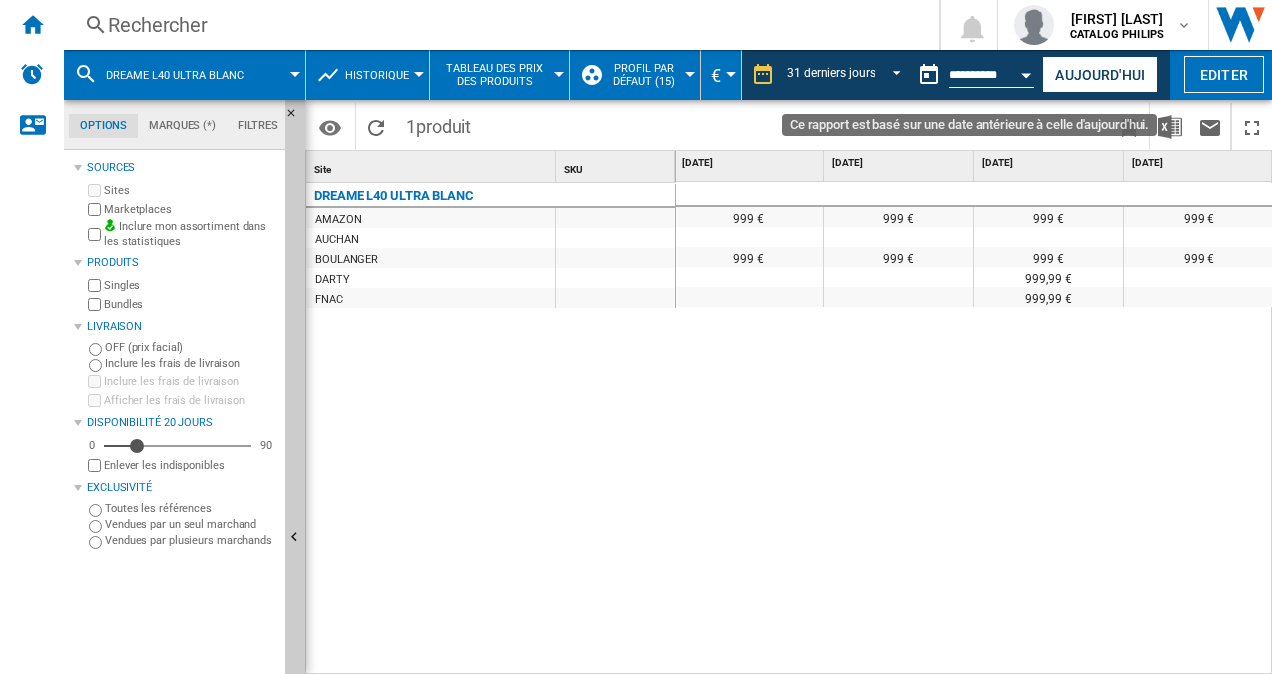 click at bounding box center [1027, 72] 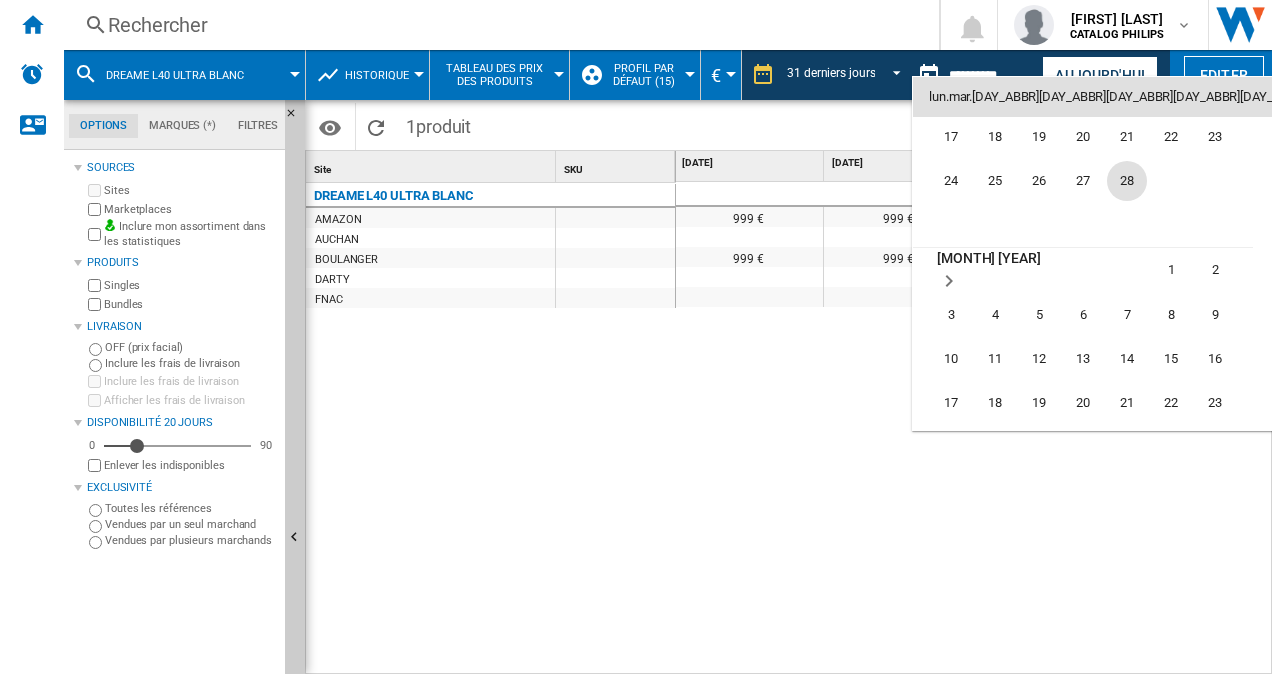 click on "28" at bounding box center (1127, 181) 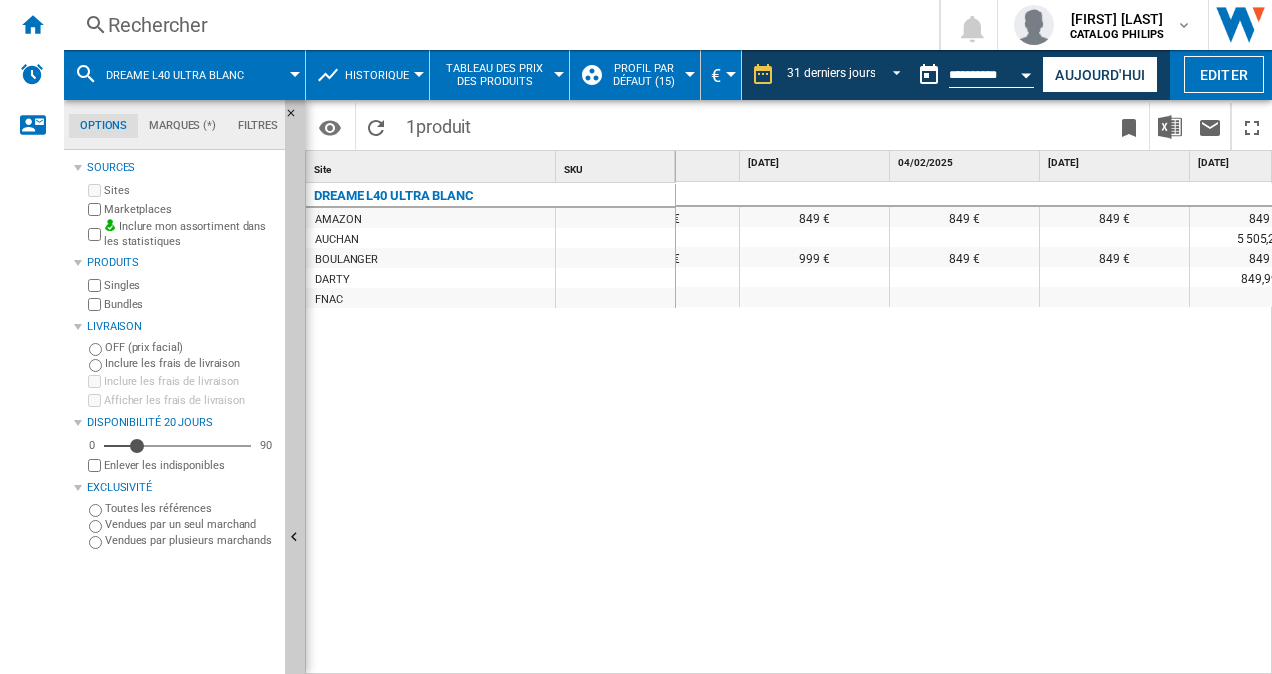 drag, startPoint x: 808, startPoint y: 664, endPoint x: 842, endPoint y: 666, distance: 34.058773 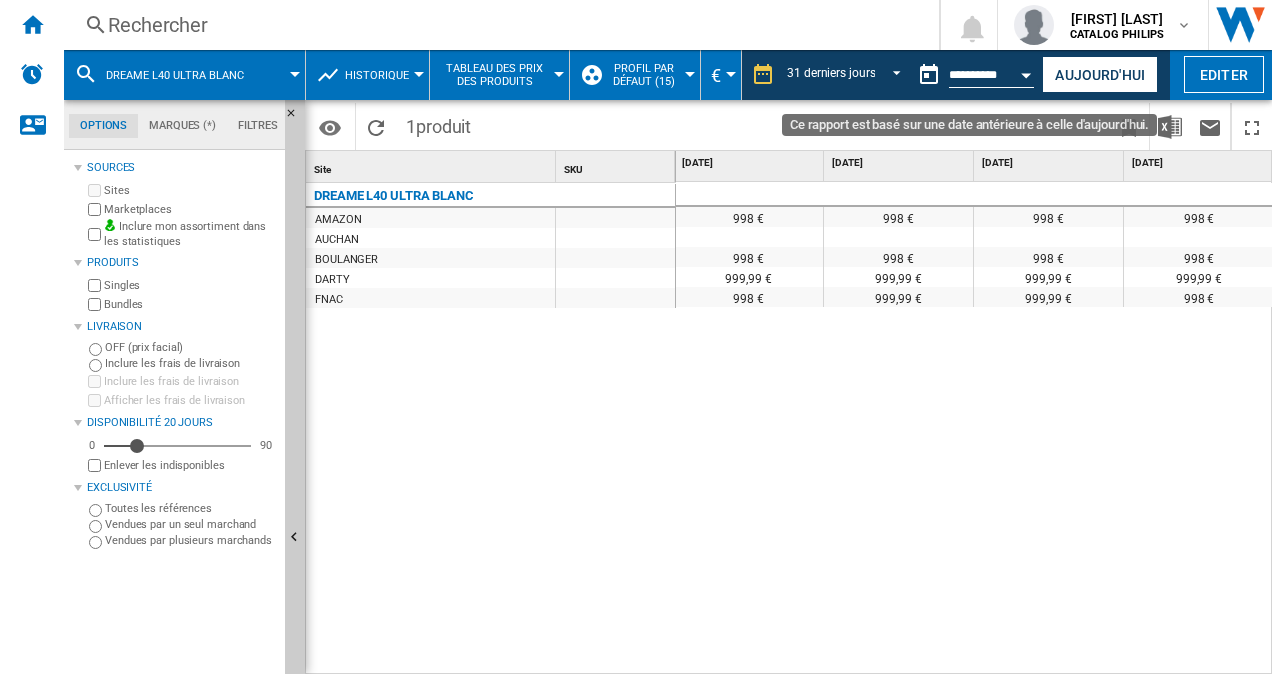 click at bounding box center (1027, 75) 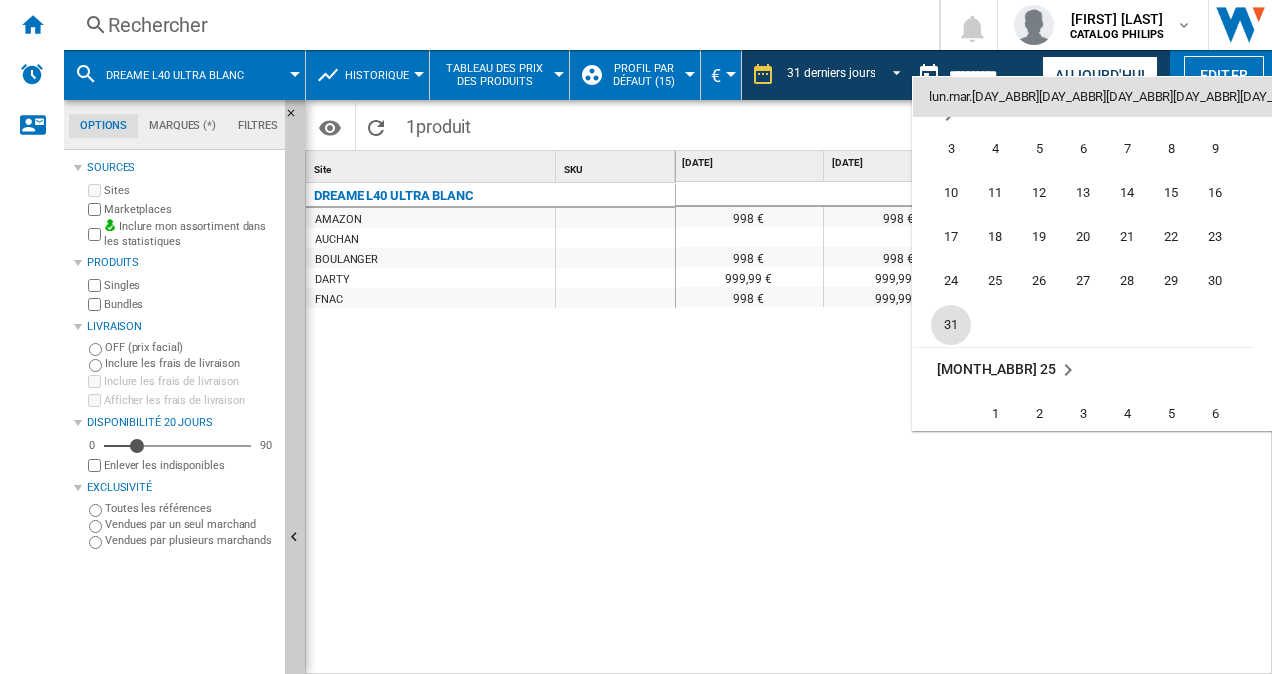 click on "31" at bounding box center (951, 325) 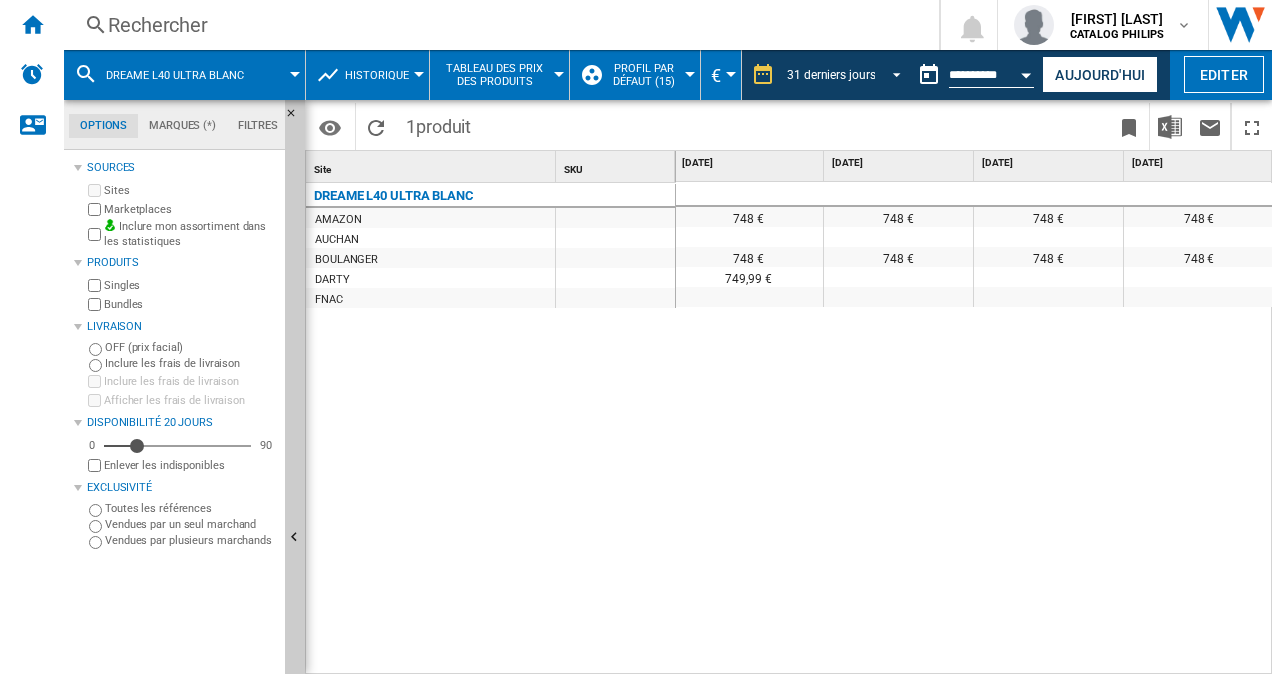 click at bounding box center (891, 73) 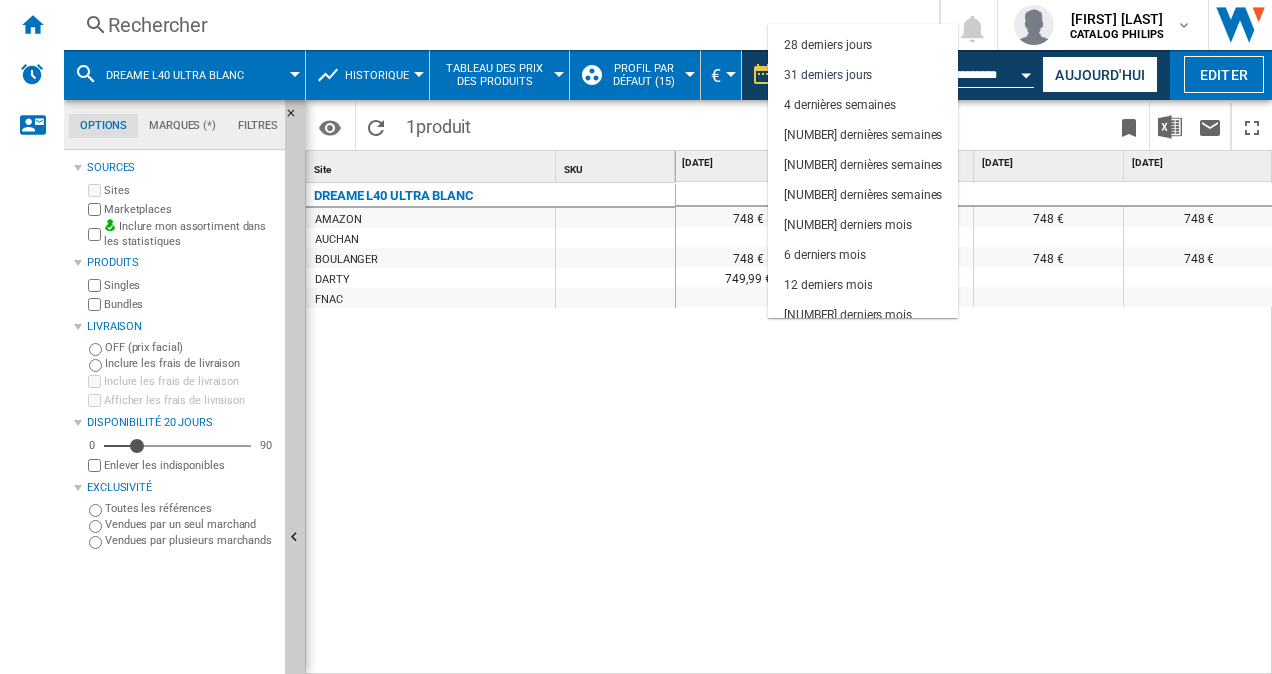 click at bounding box center [636, 337] 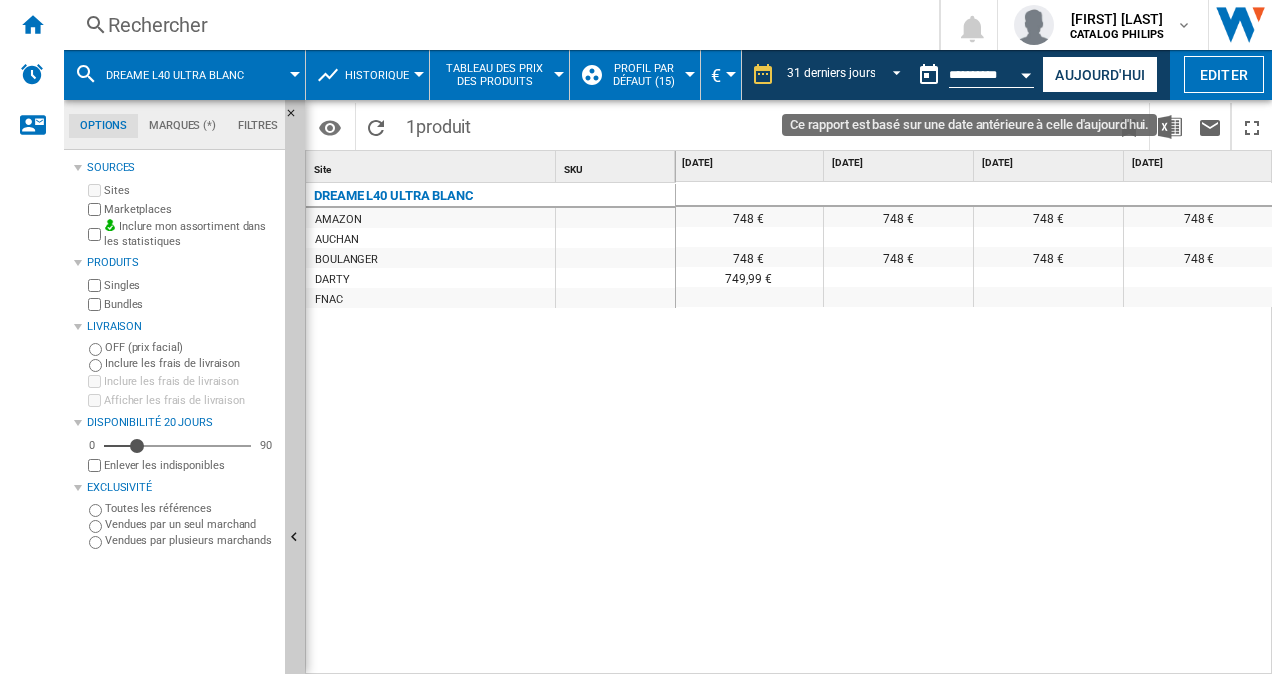 click at bounding box center (1027, 72) 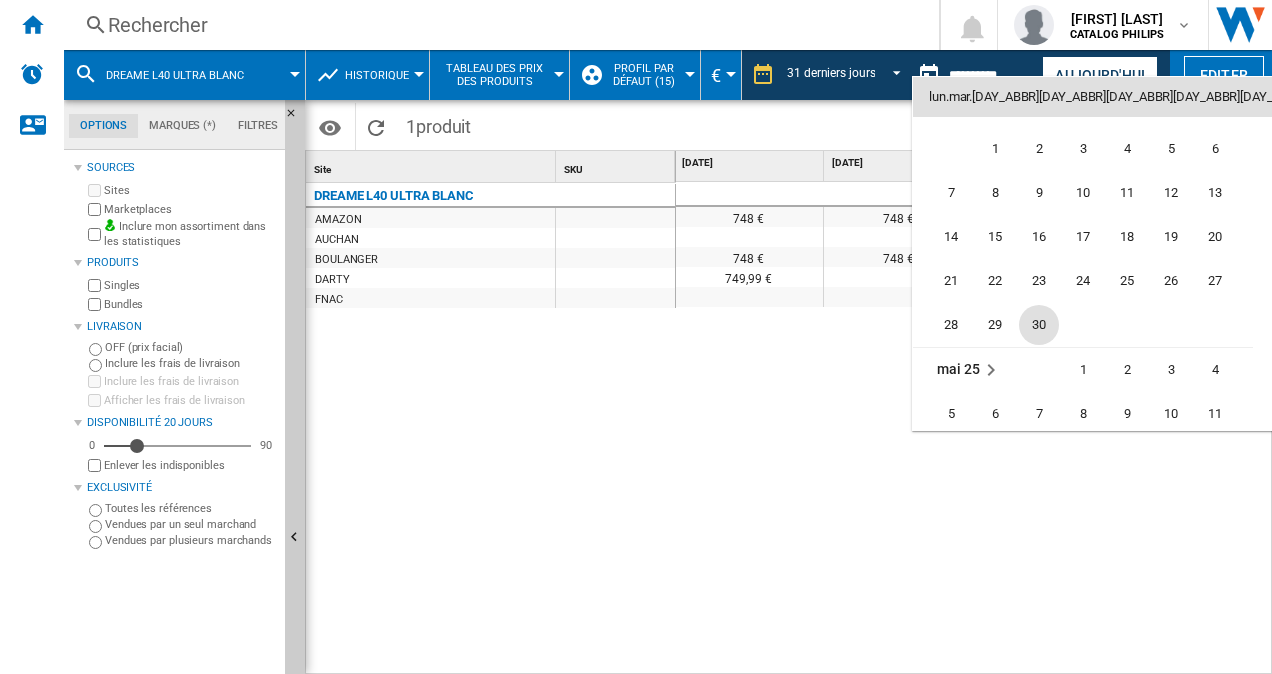 click on "30" at bounding box center (1039, 325) 